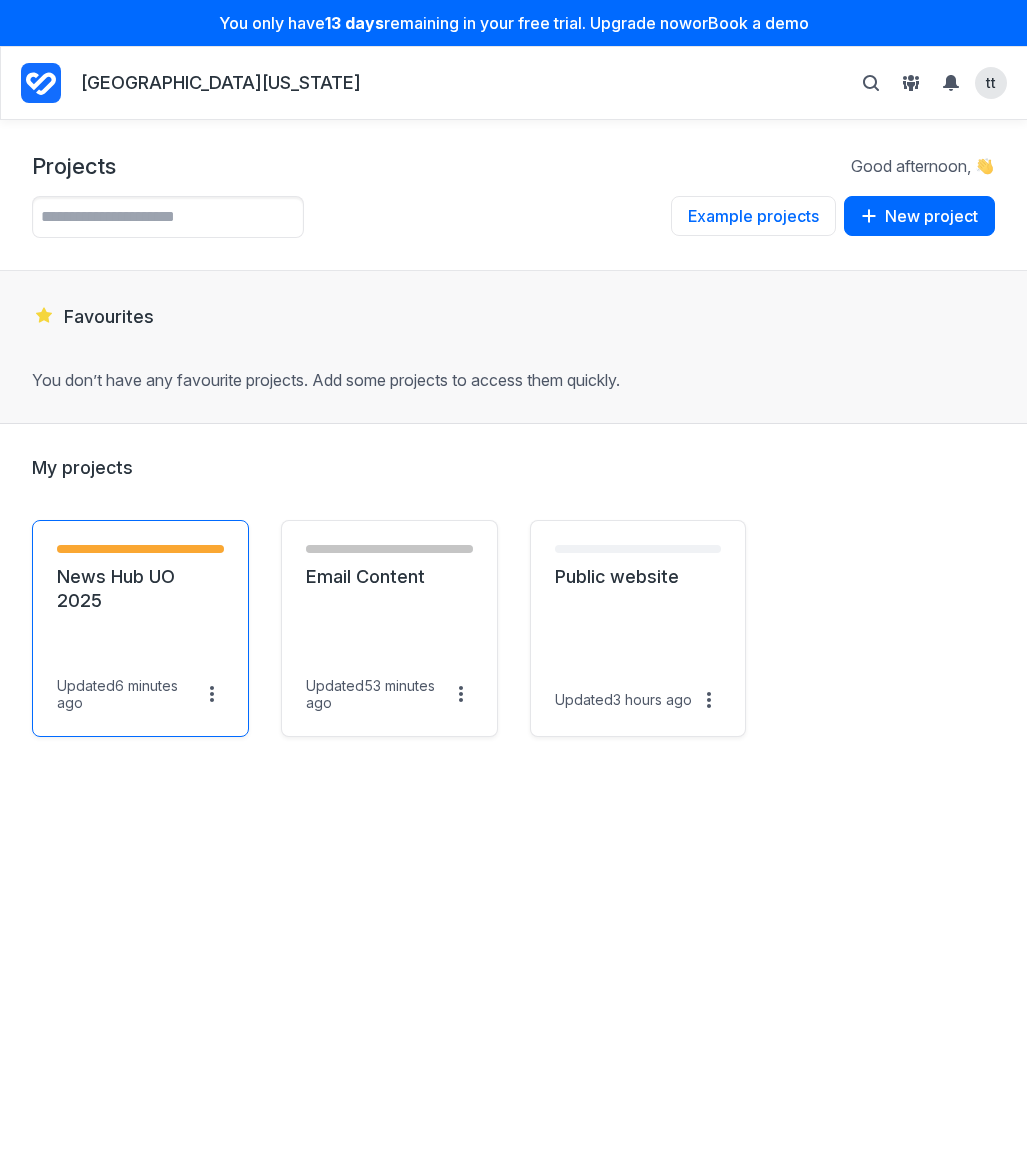 scroll, scrollTop: 0, scrollLeft: 0, axis: both 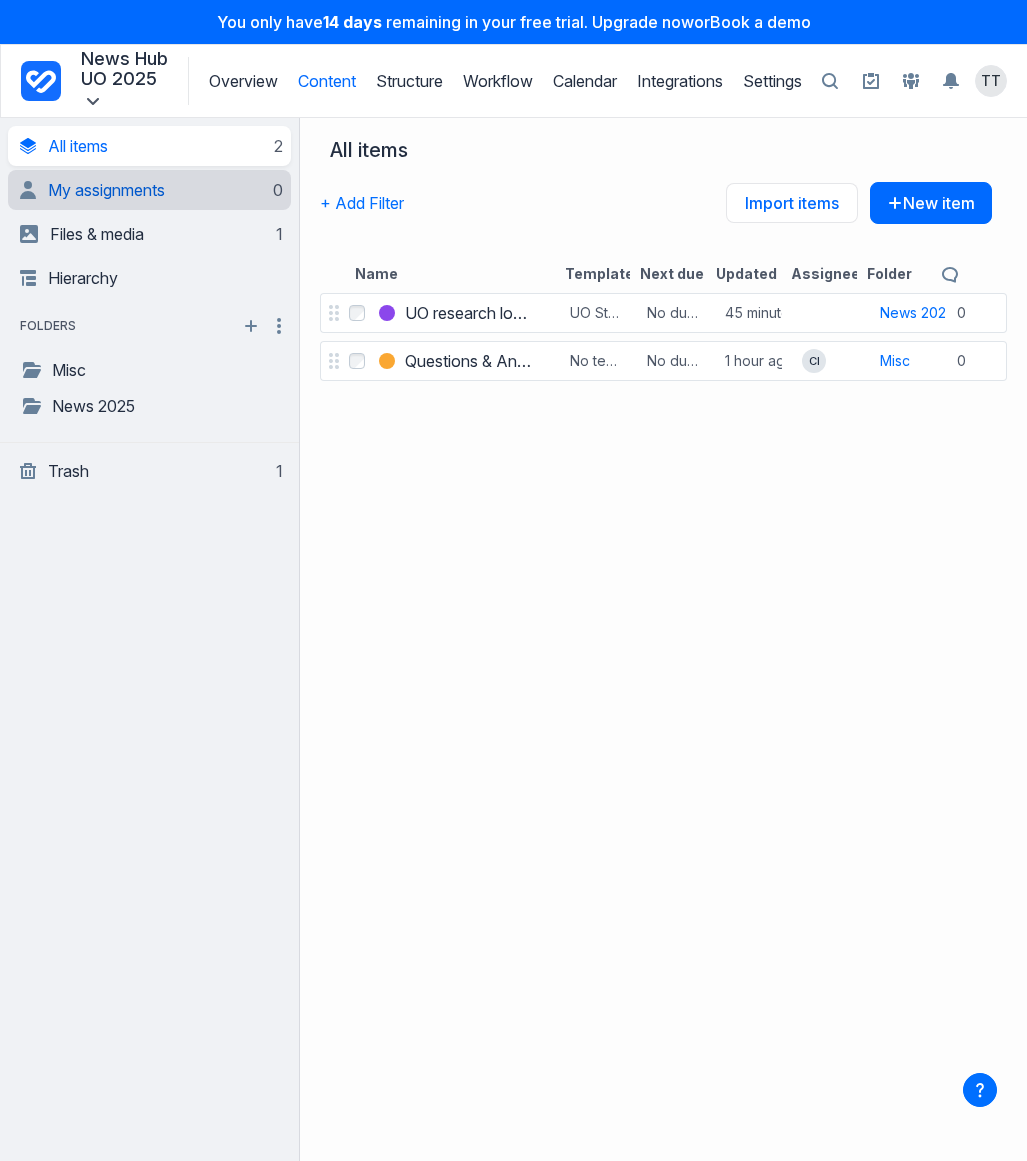 click on "My assignments" at bounding box center [106, 190] 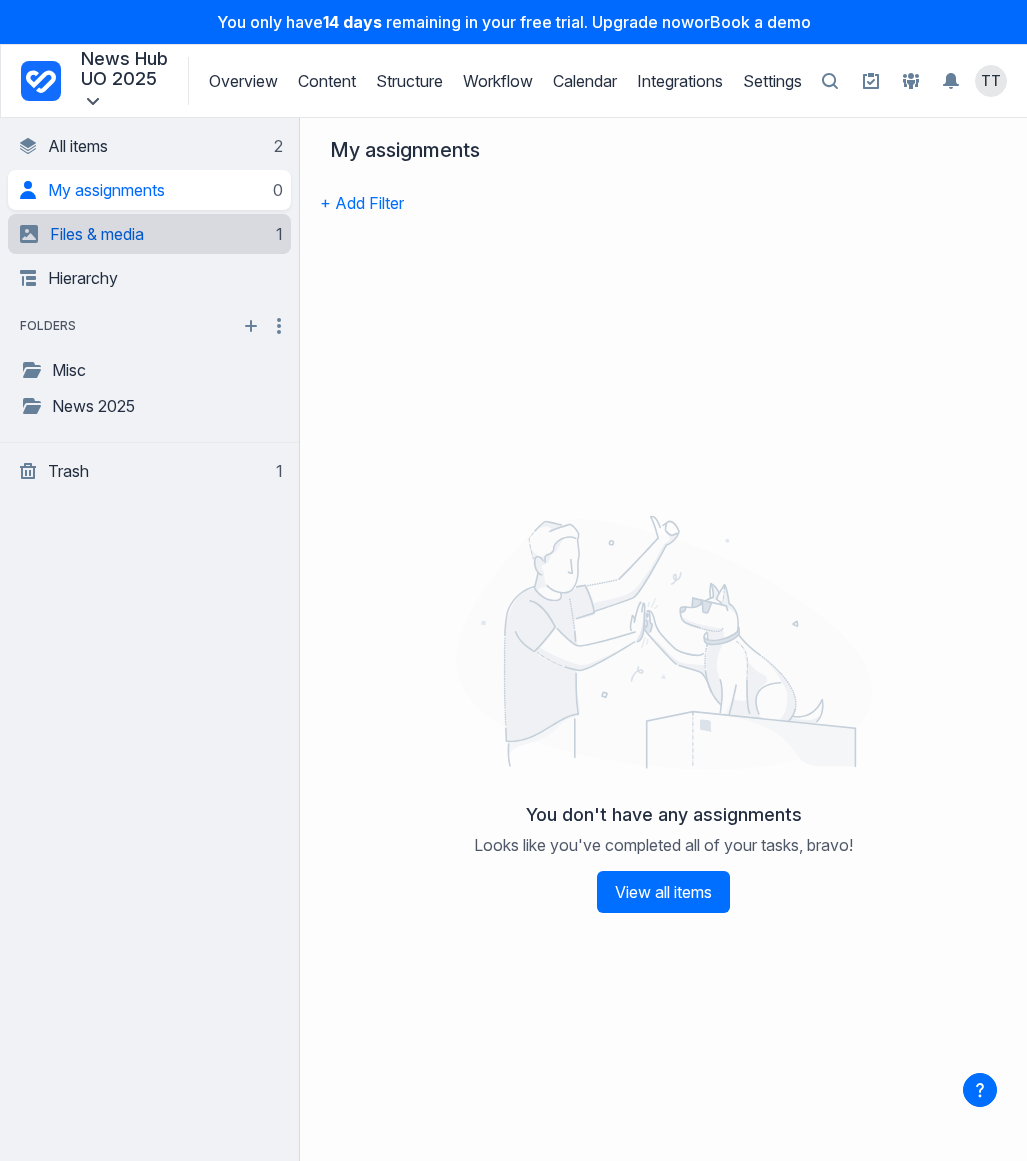 click on "Files & media" at bounding box center (97, 234) 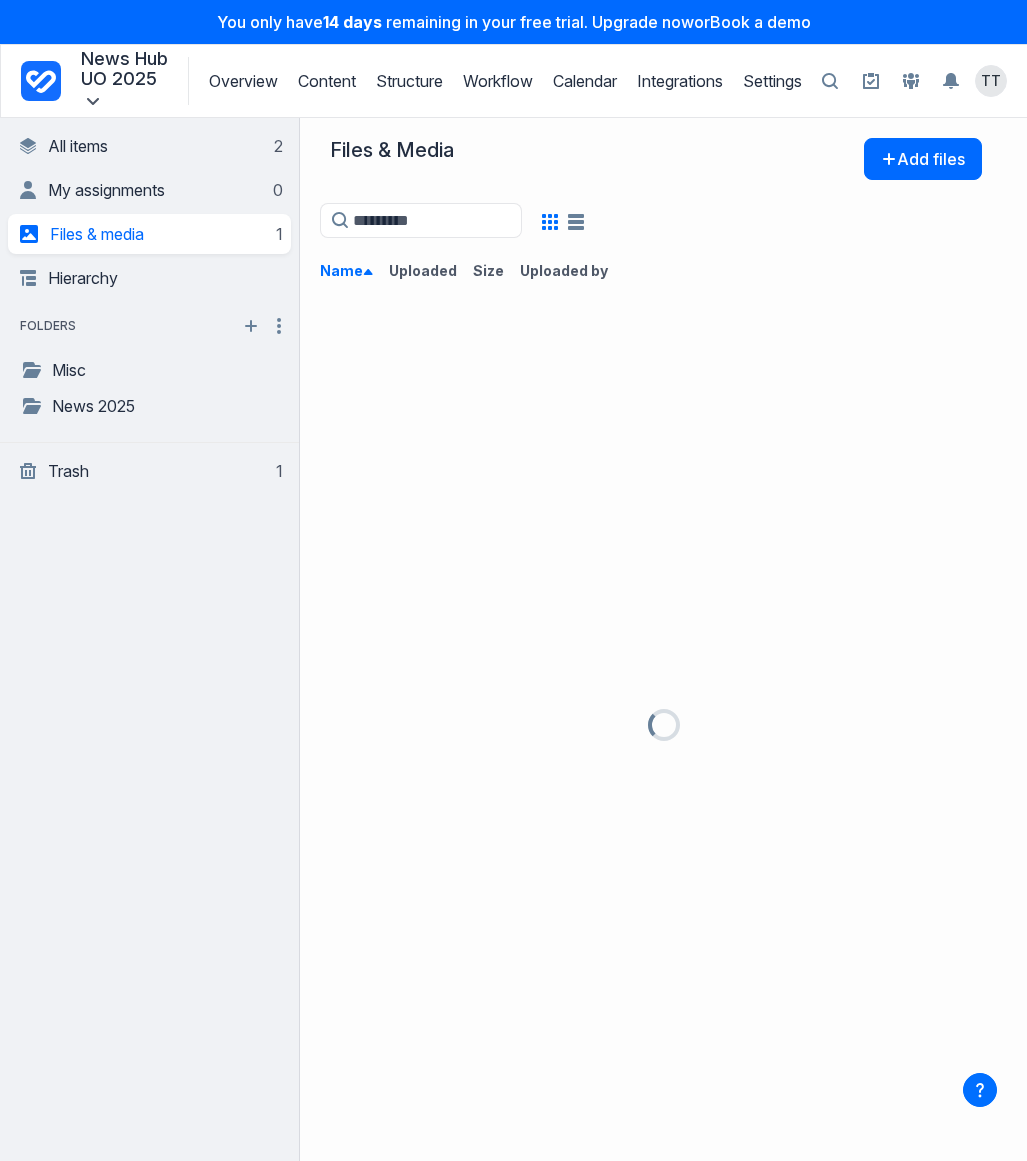 scroll, scrollTop: 0, scrollLeft: 0, axis: both 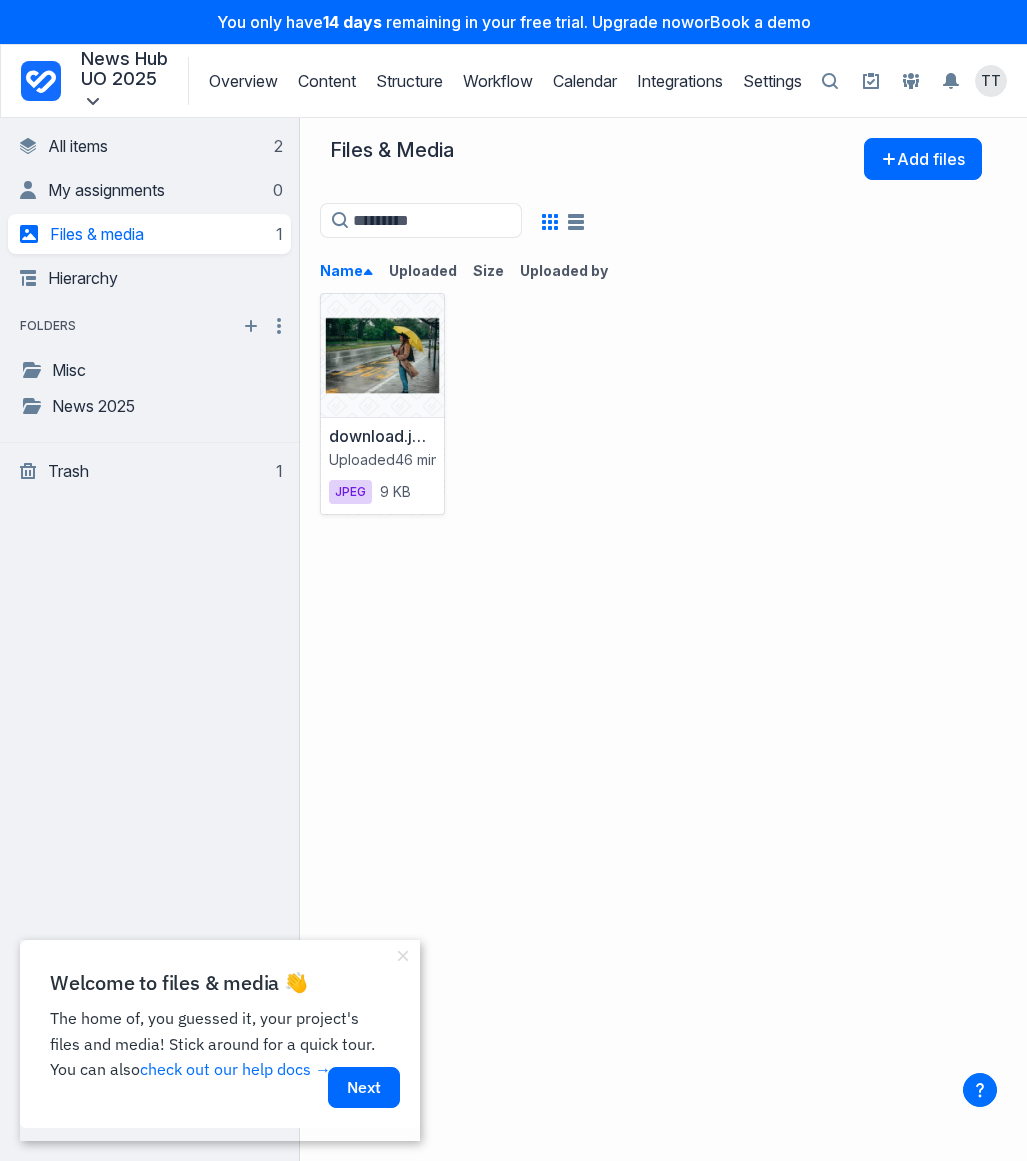 click at bounding box center (663, 539) 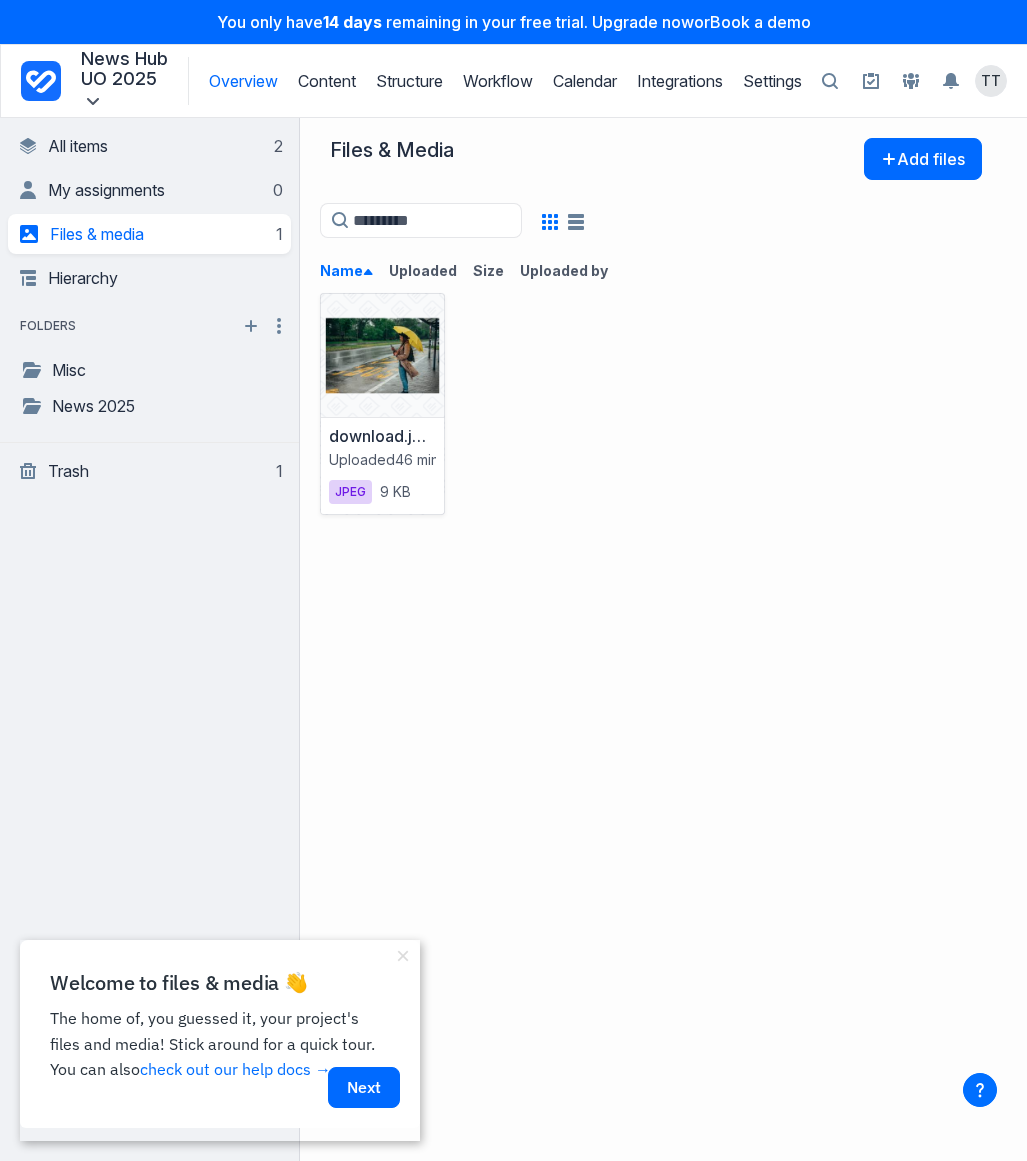 click on "Overview" at bounding box center (243, 81) 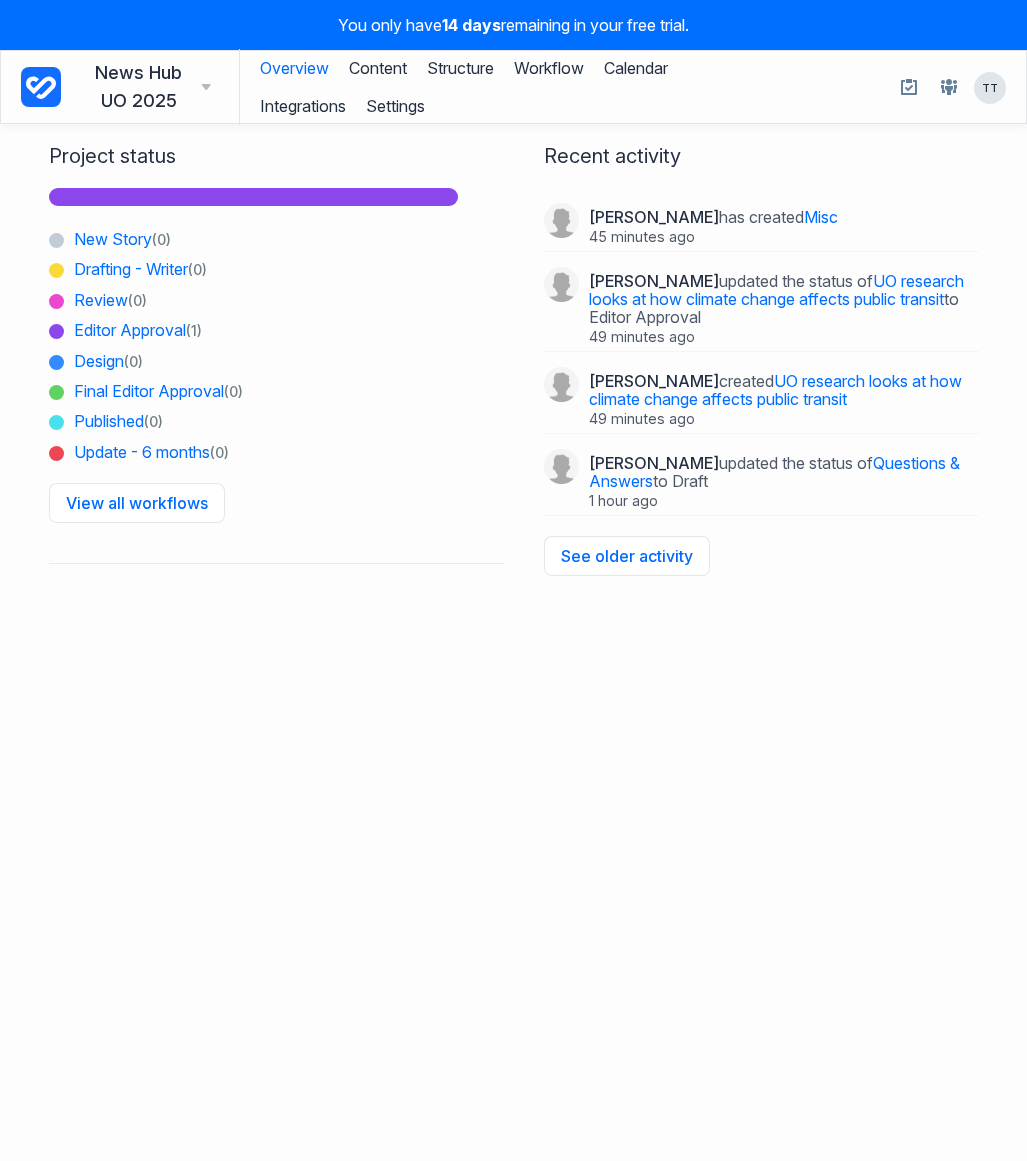 scroll, scrollTop: 0, scrollLeft: 0, axis: both 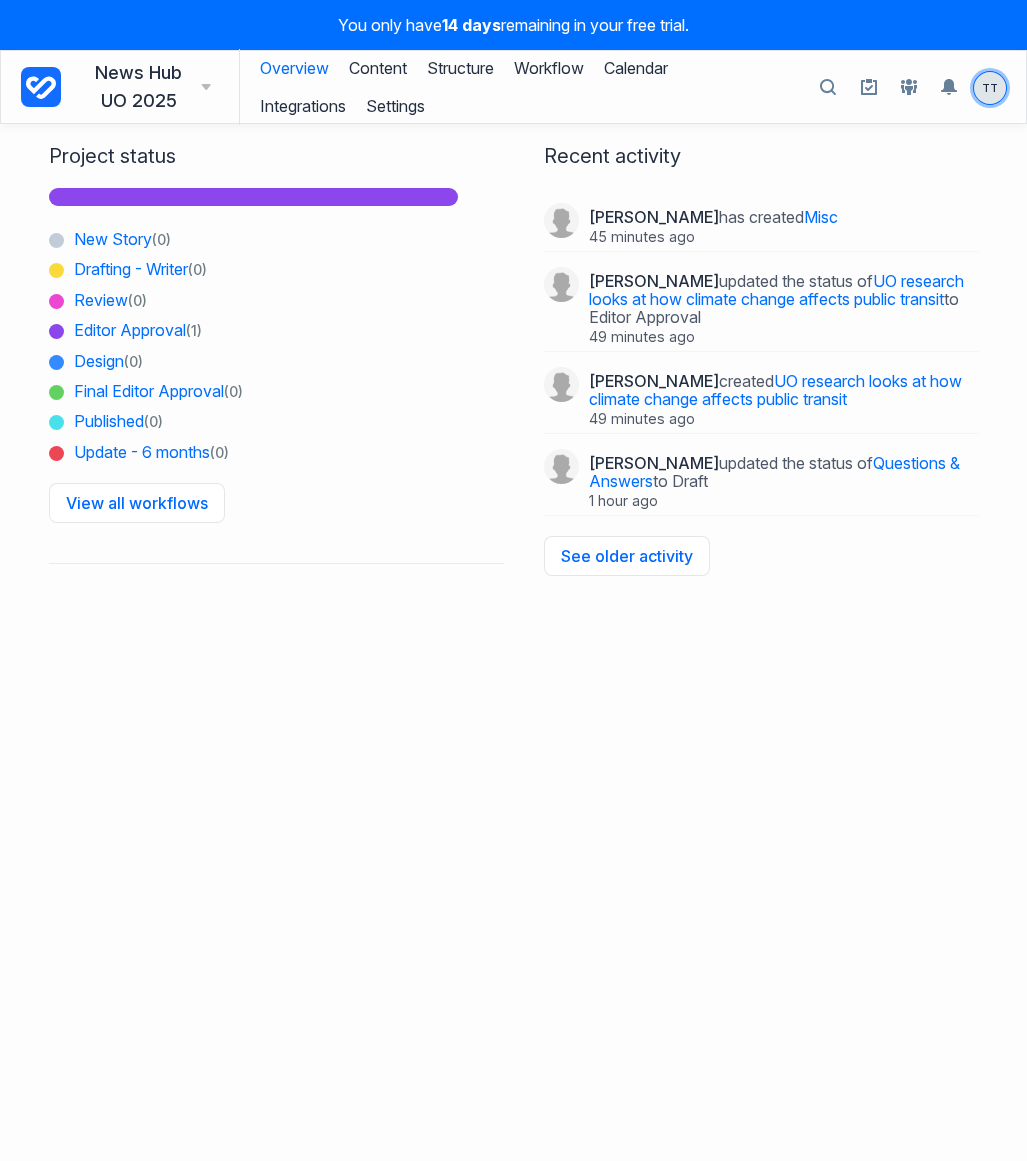 click on "TT" at bounding box center [990, 88] 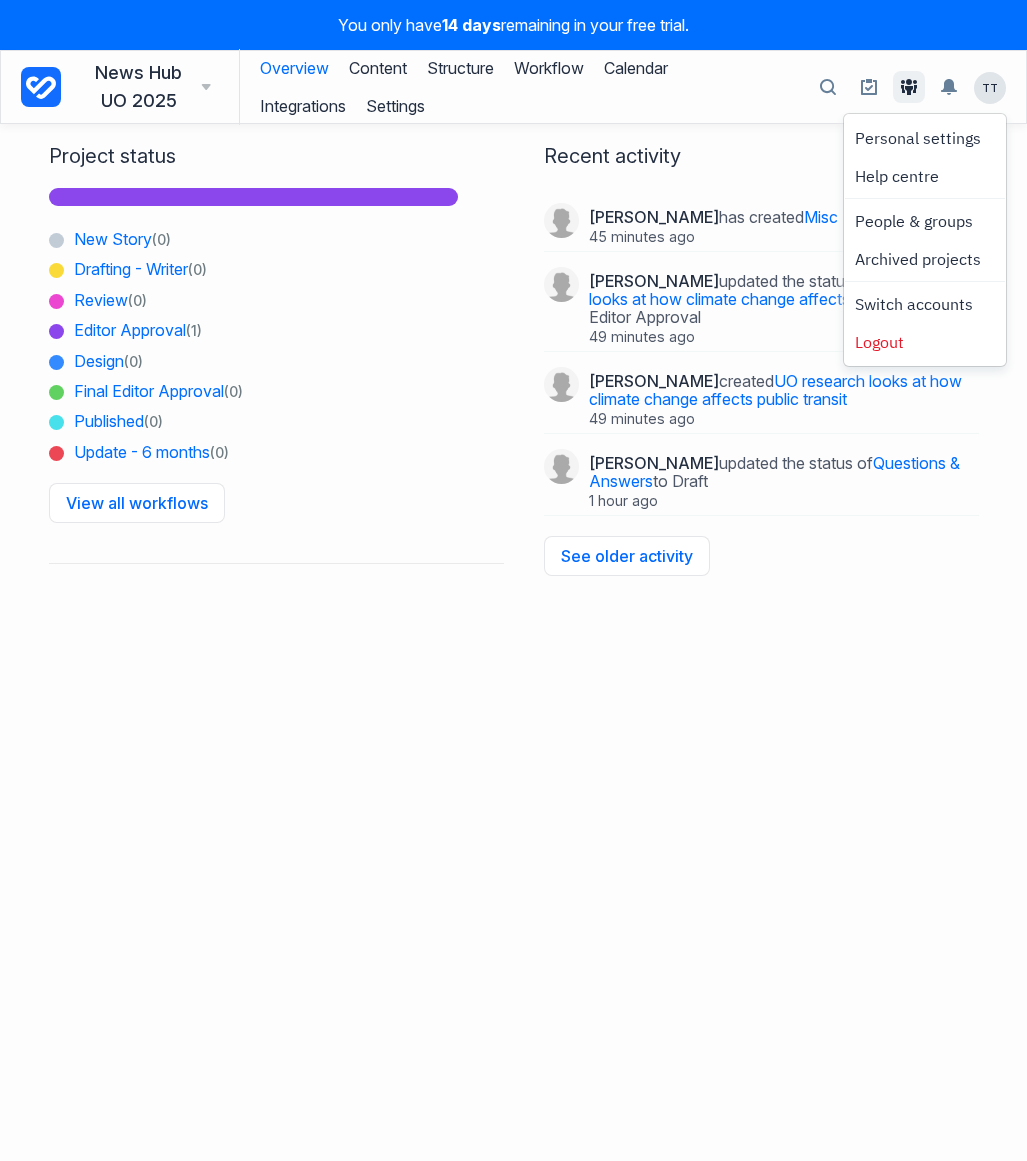 click 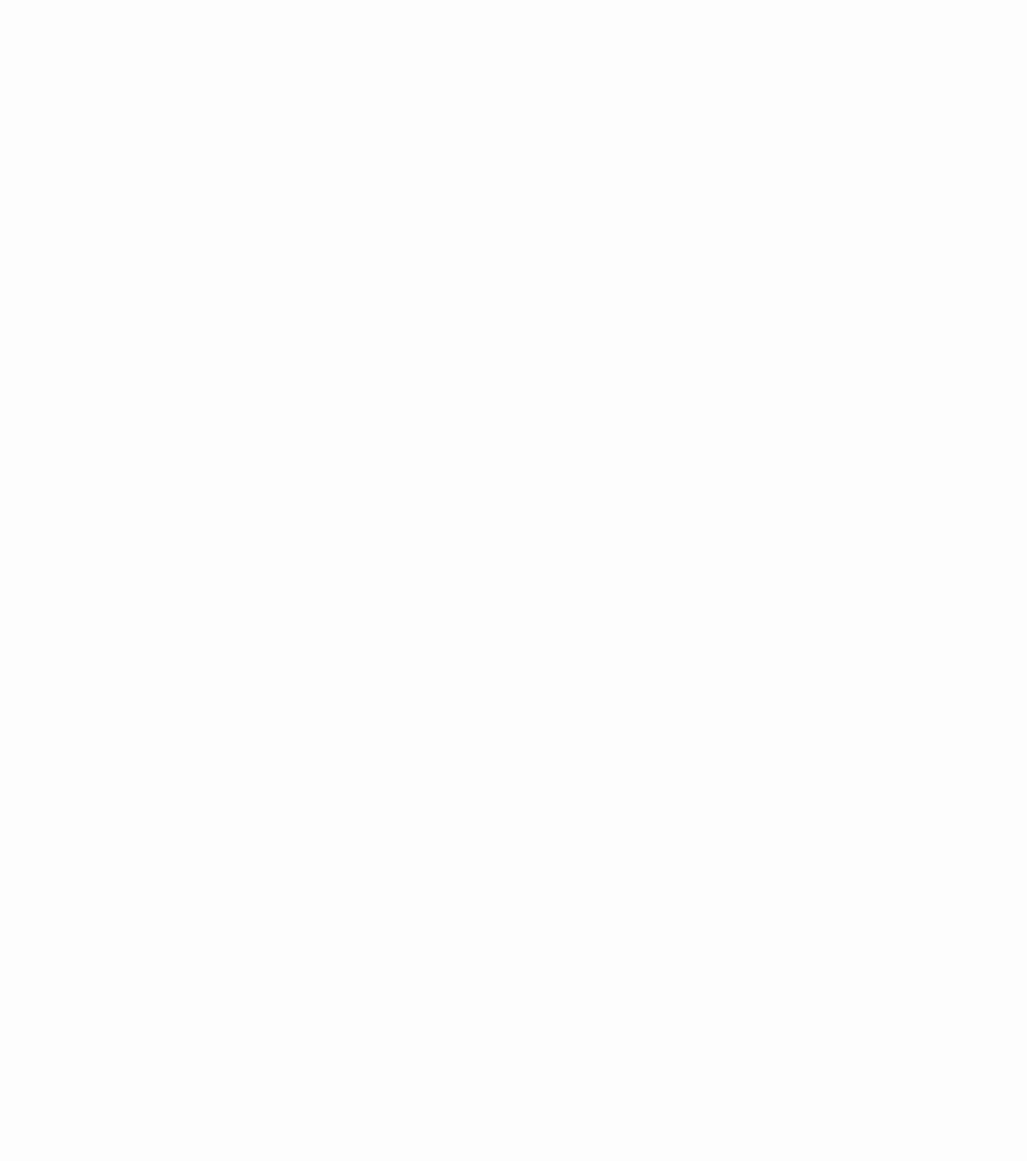 scroll, scrollTop: 0, scrollLeft: 0, axis: both 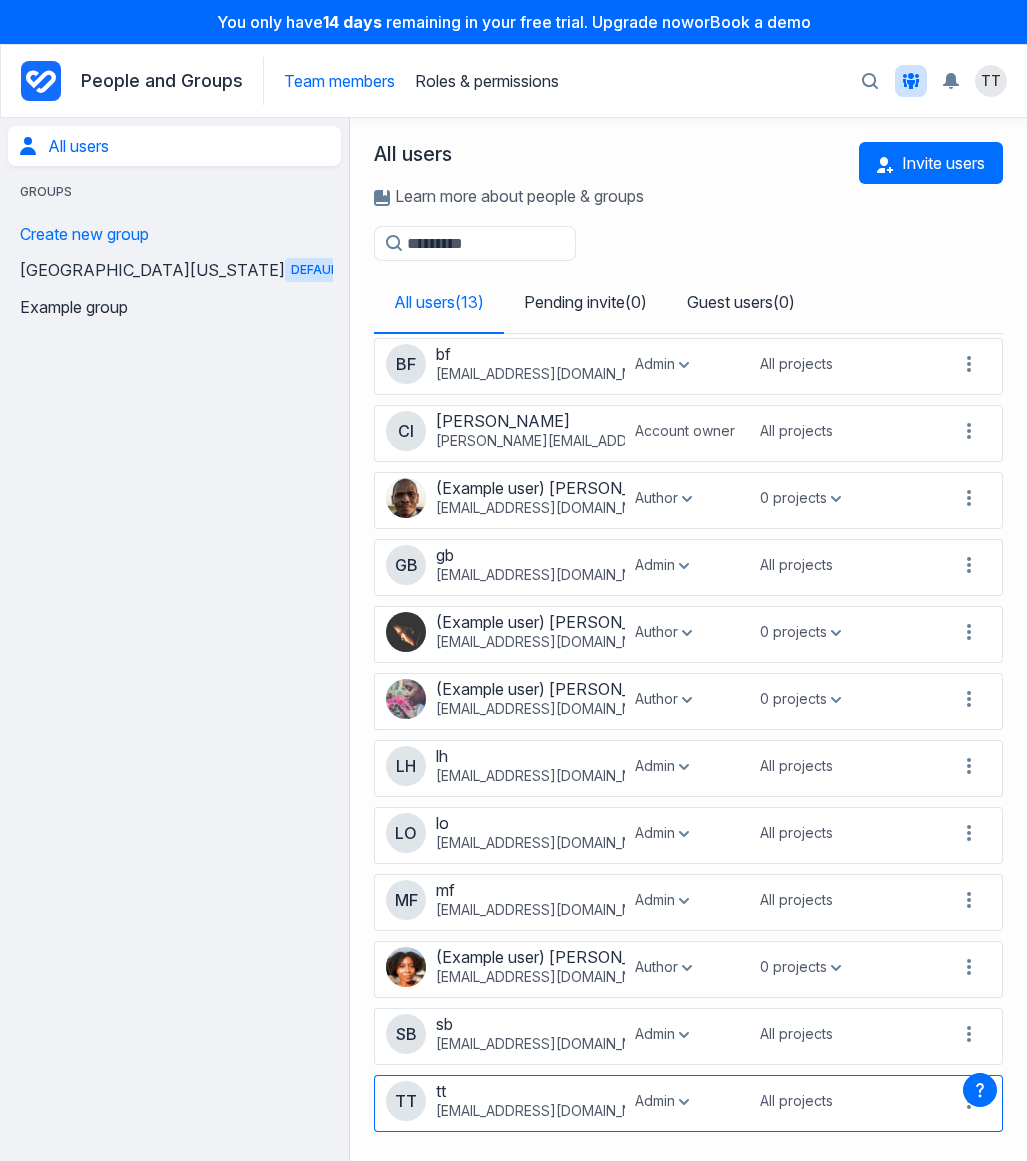 click on "tt" at bounding box center (586, 1091) 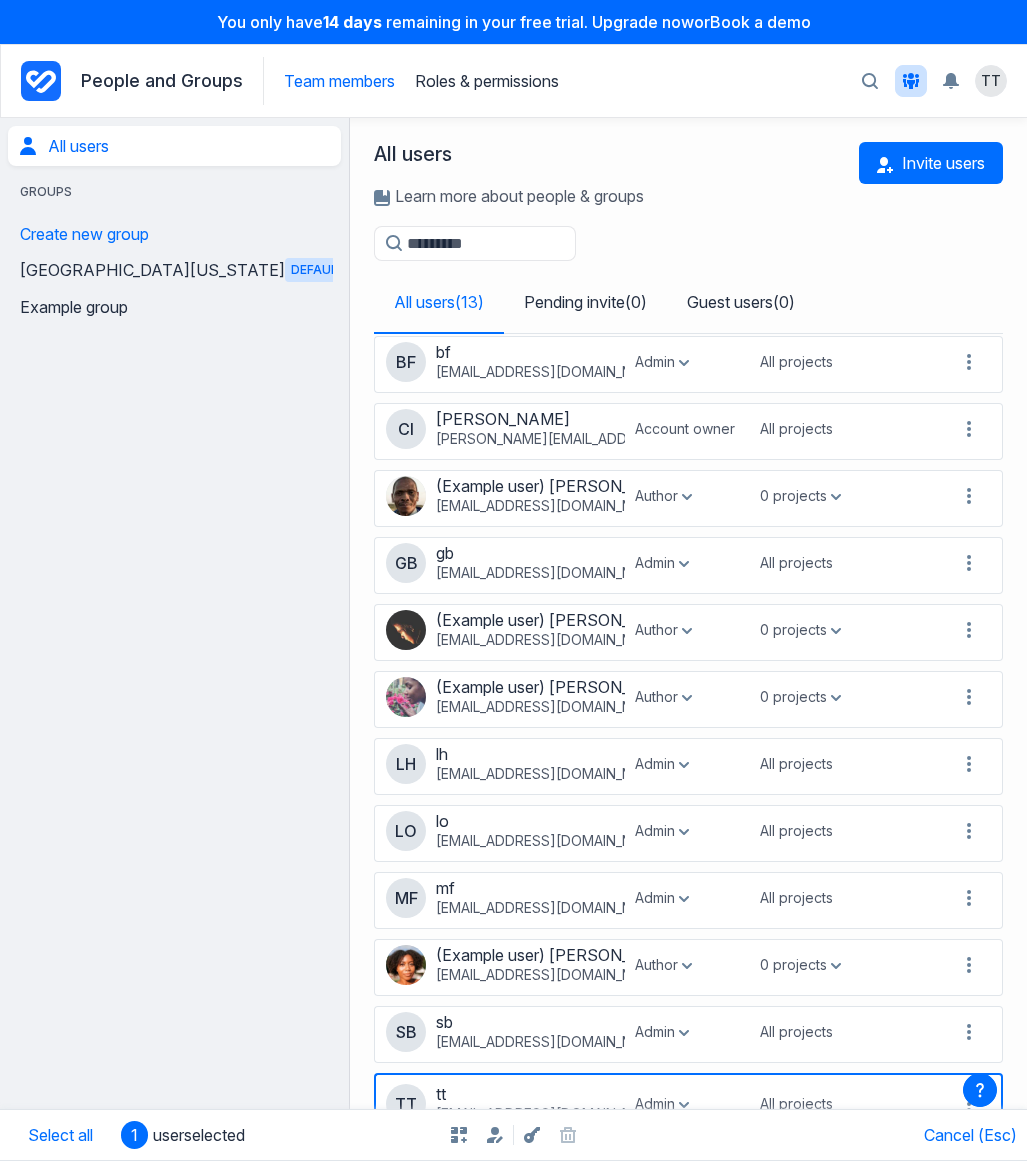 click 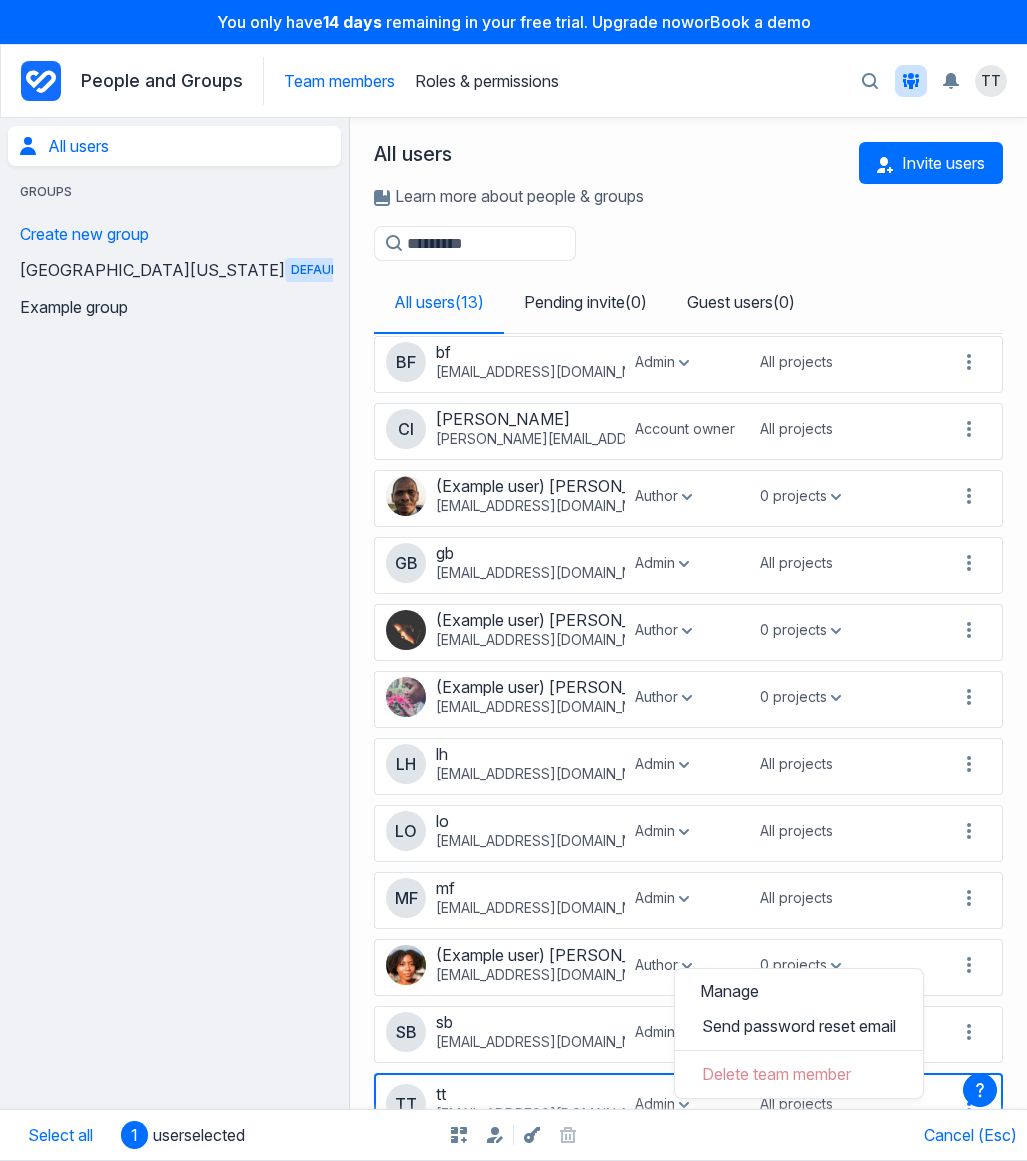 click on "People and Groups" at bounding box center [162, 81] 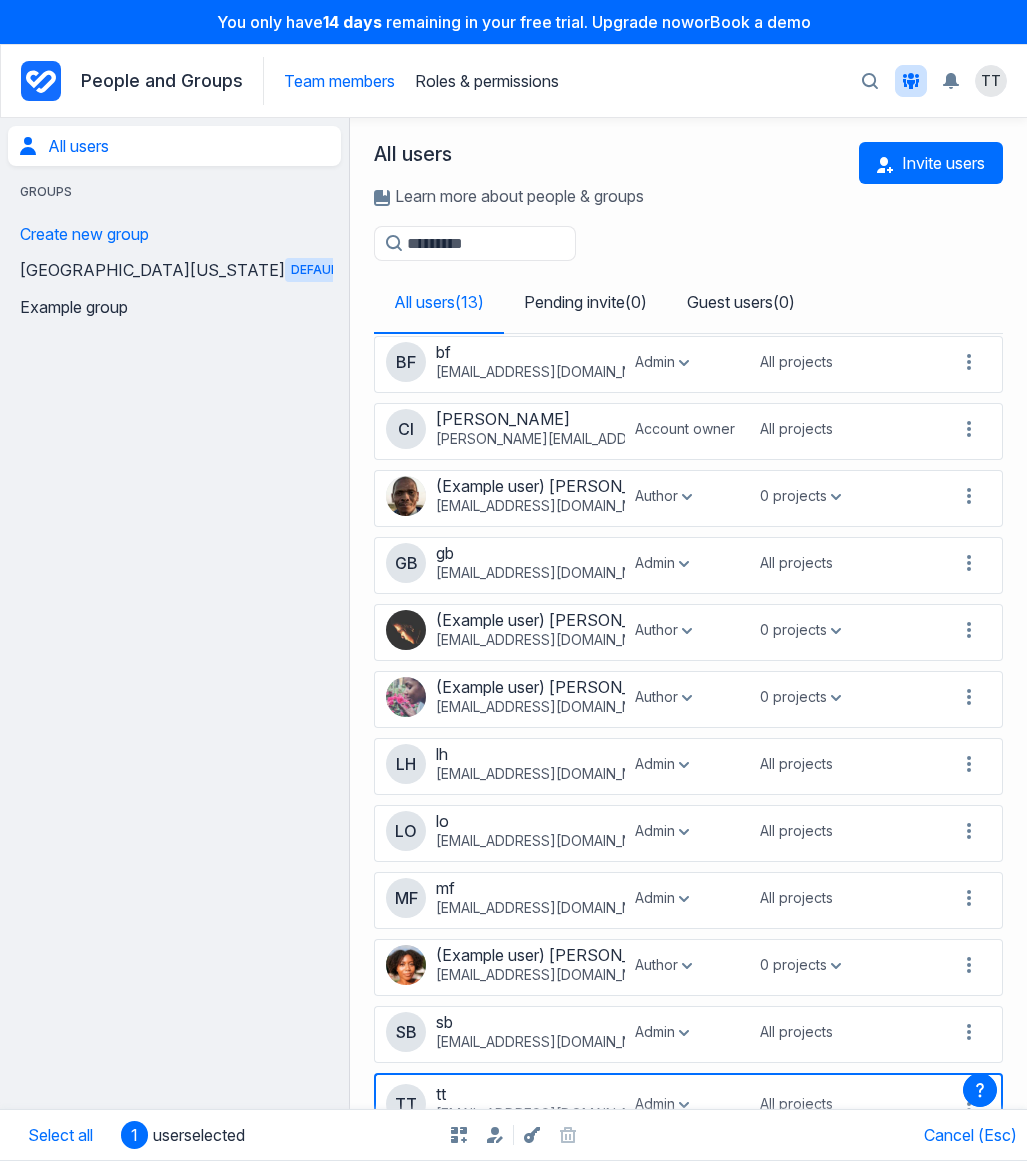 click 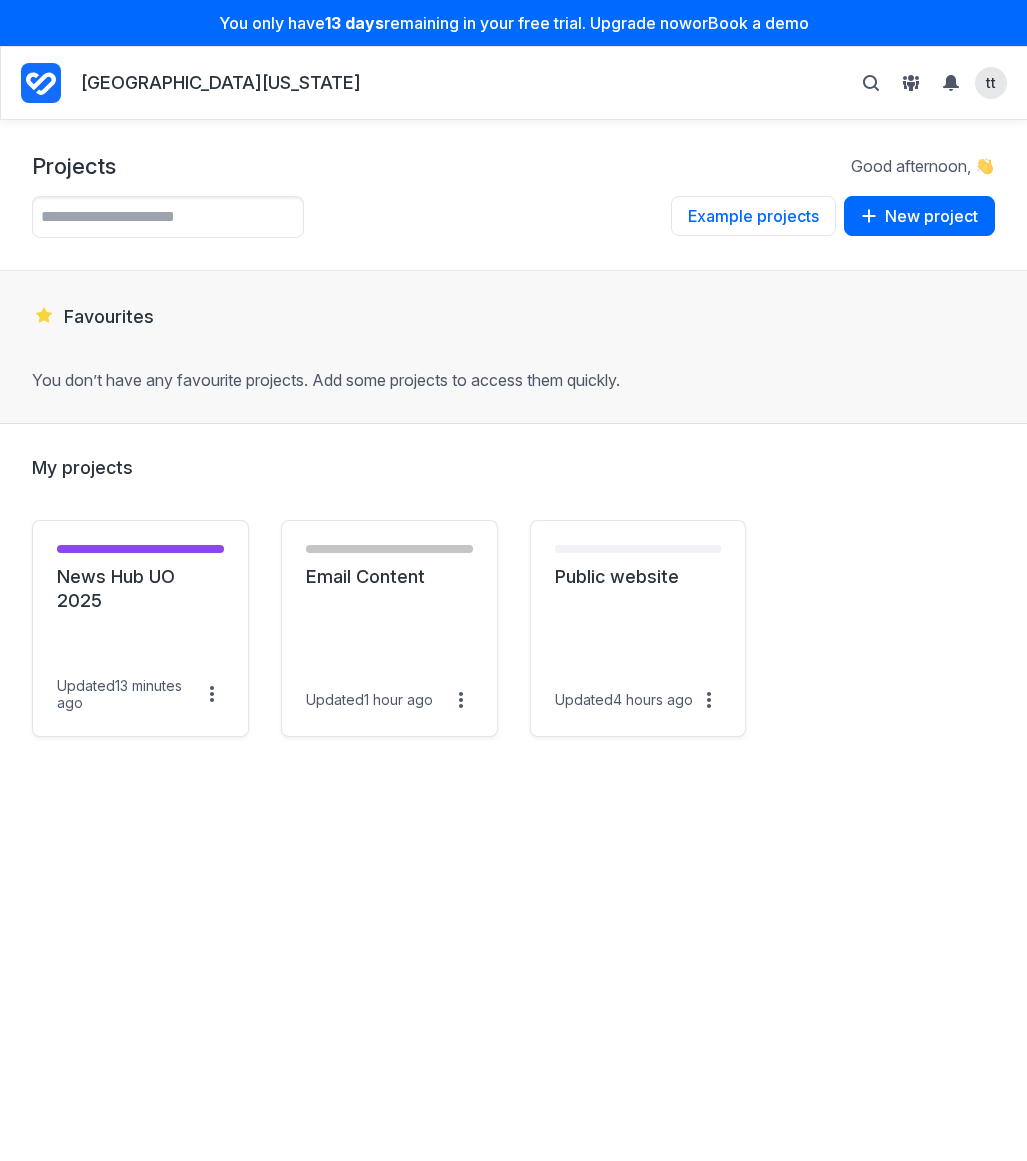 scroll, scrollTop: 0, scrollLeft: 0, axis: both 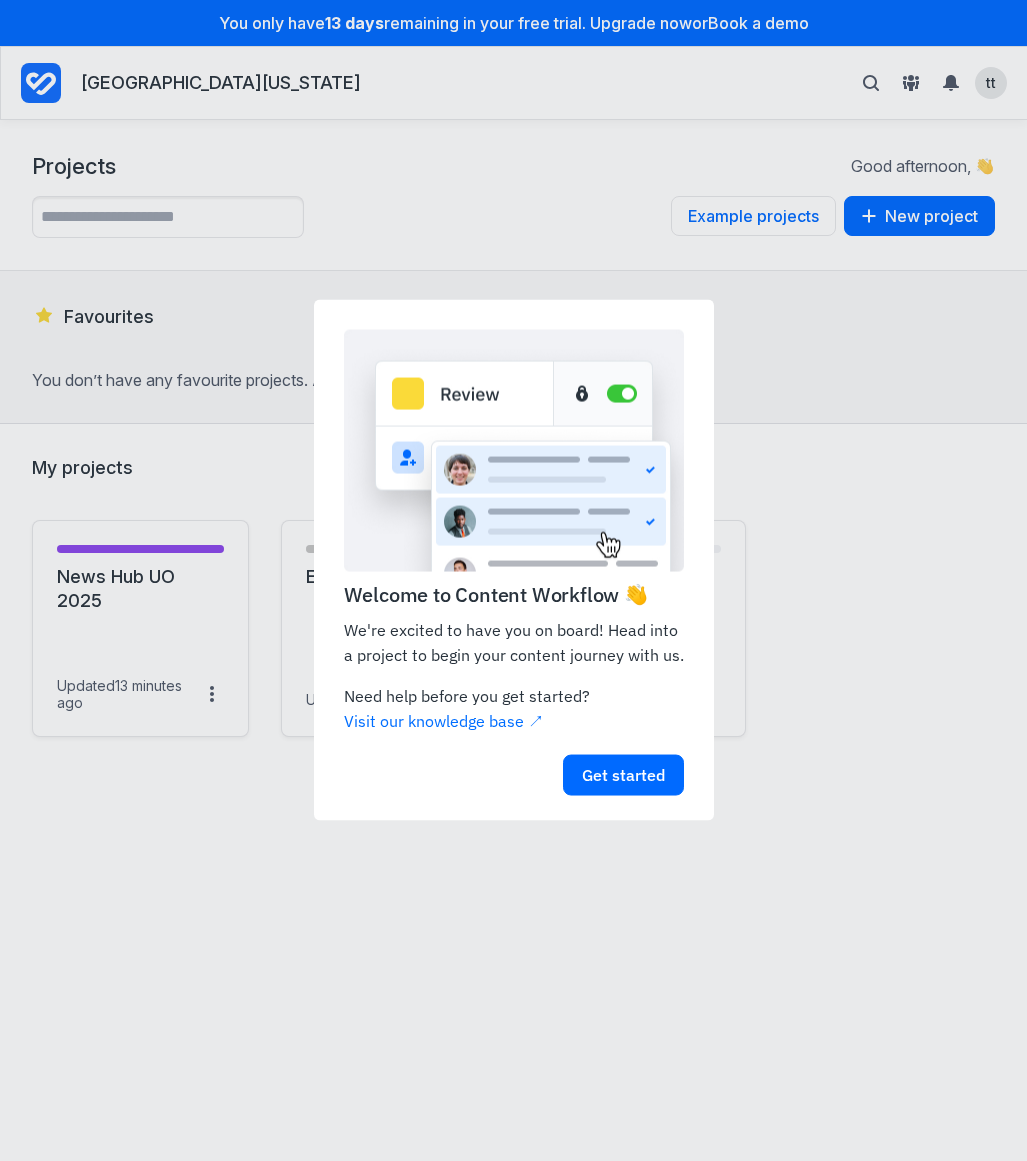 click on "Welcome to Content Workflow 👋                       We're excited to have you on board! Head into a project to begin your content journey with us. Need help before you get started? Visit our knowledge base ↗︎                       Get started" 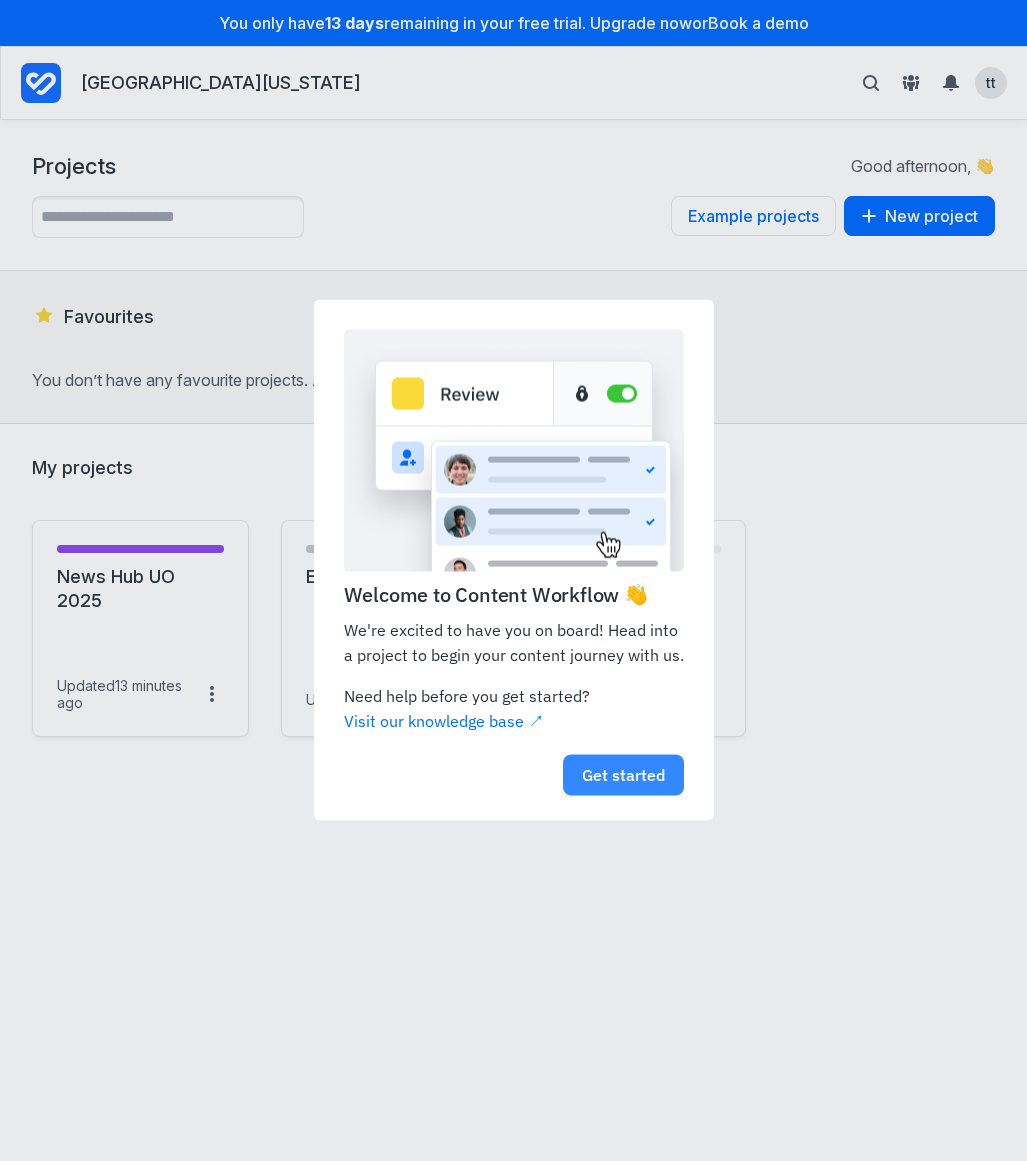click on "Get started" at bounding box center (623, 774) 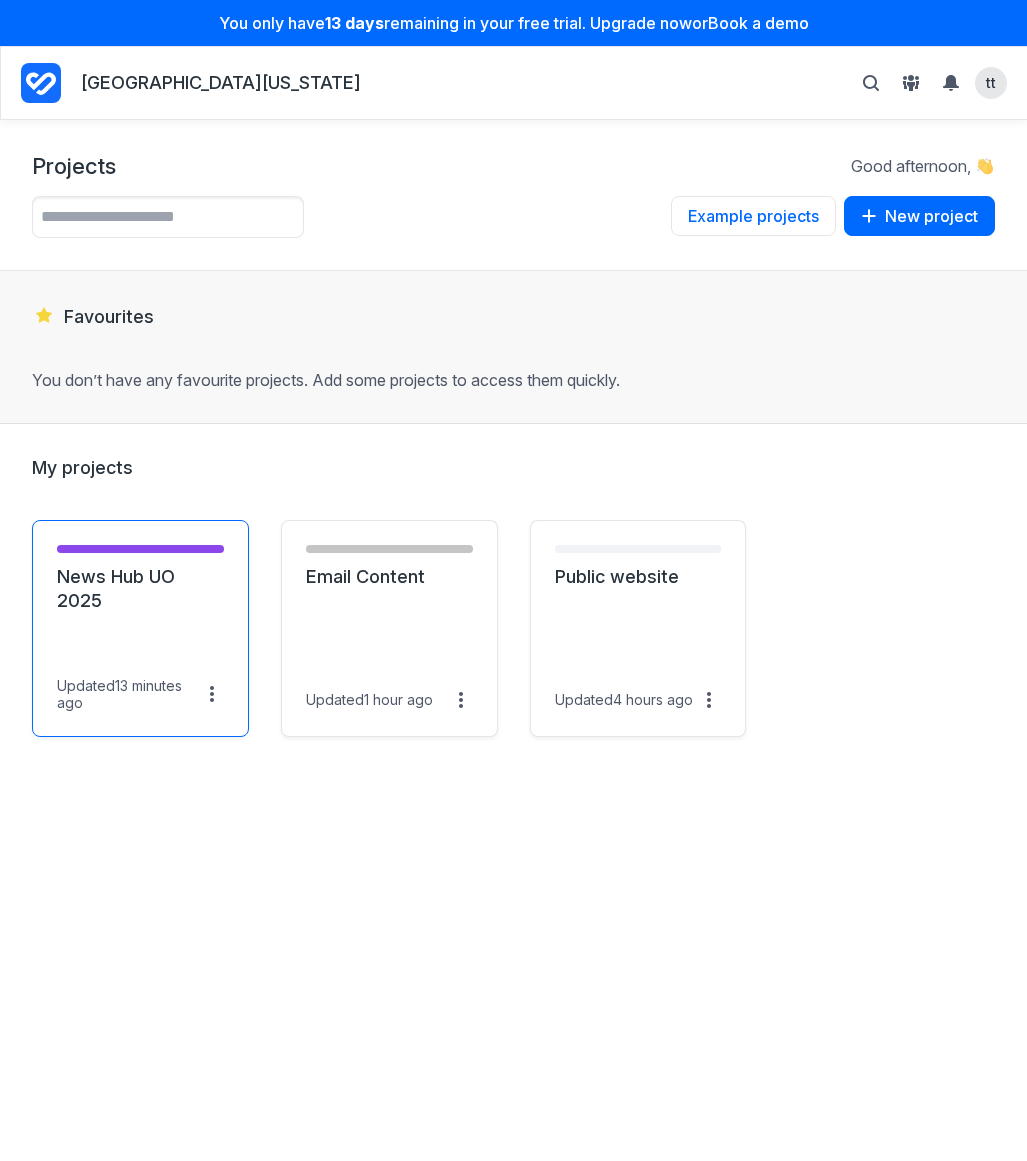 click on "News Hub UO 2025" at bounding box center [140, 589] 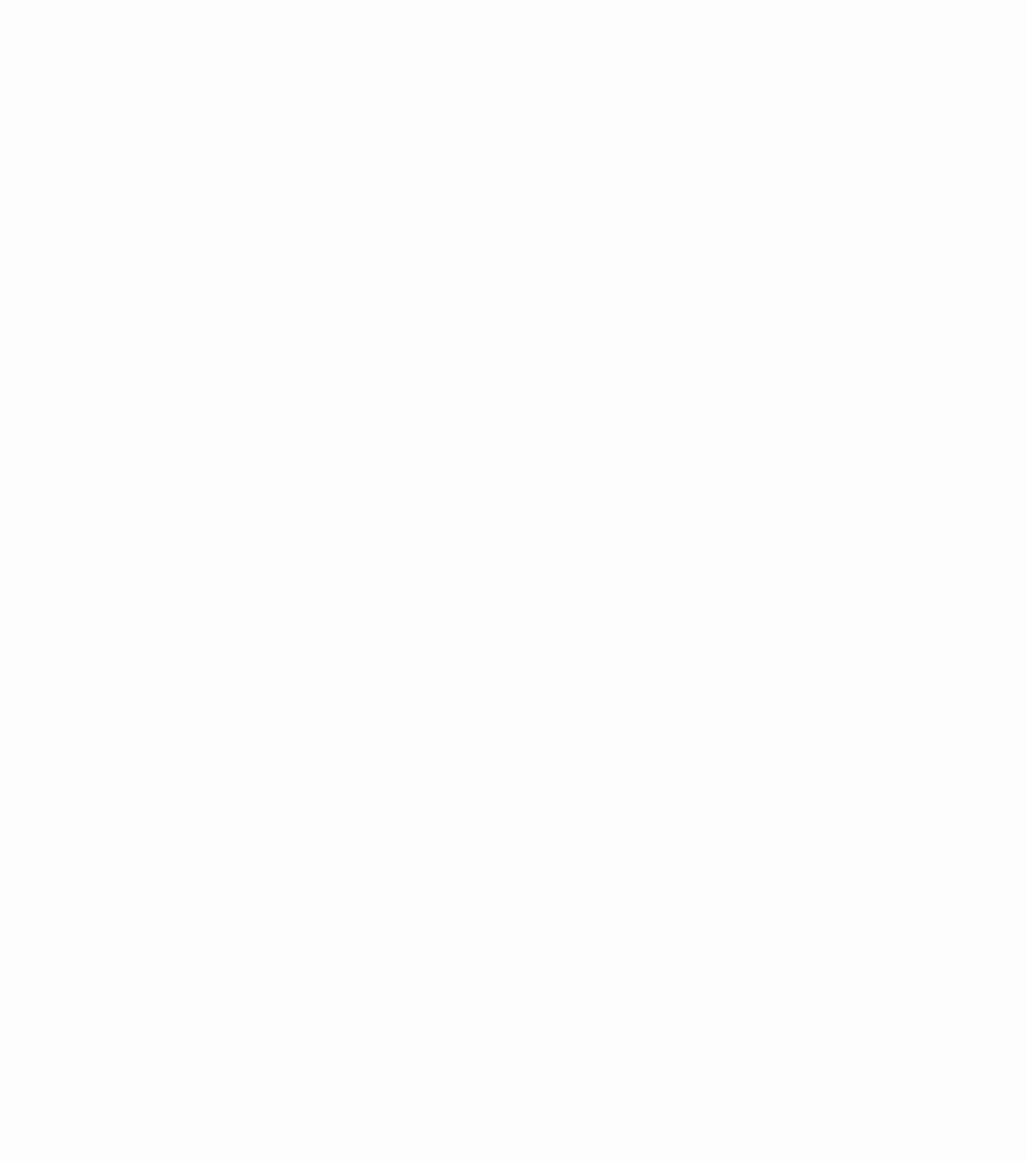 scroll, scrollTop: 0, scrollLeft: 0, axis: both 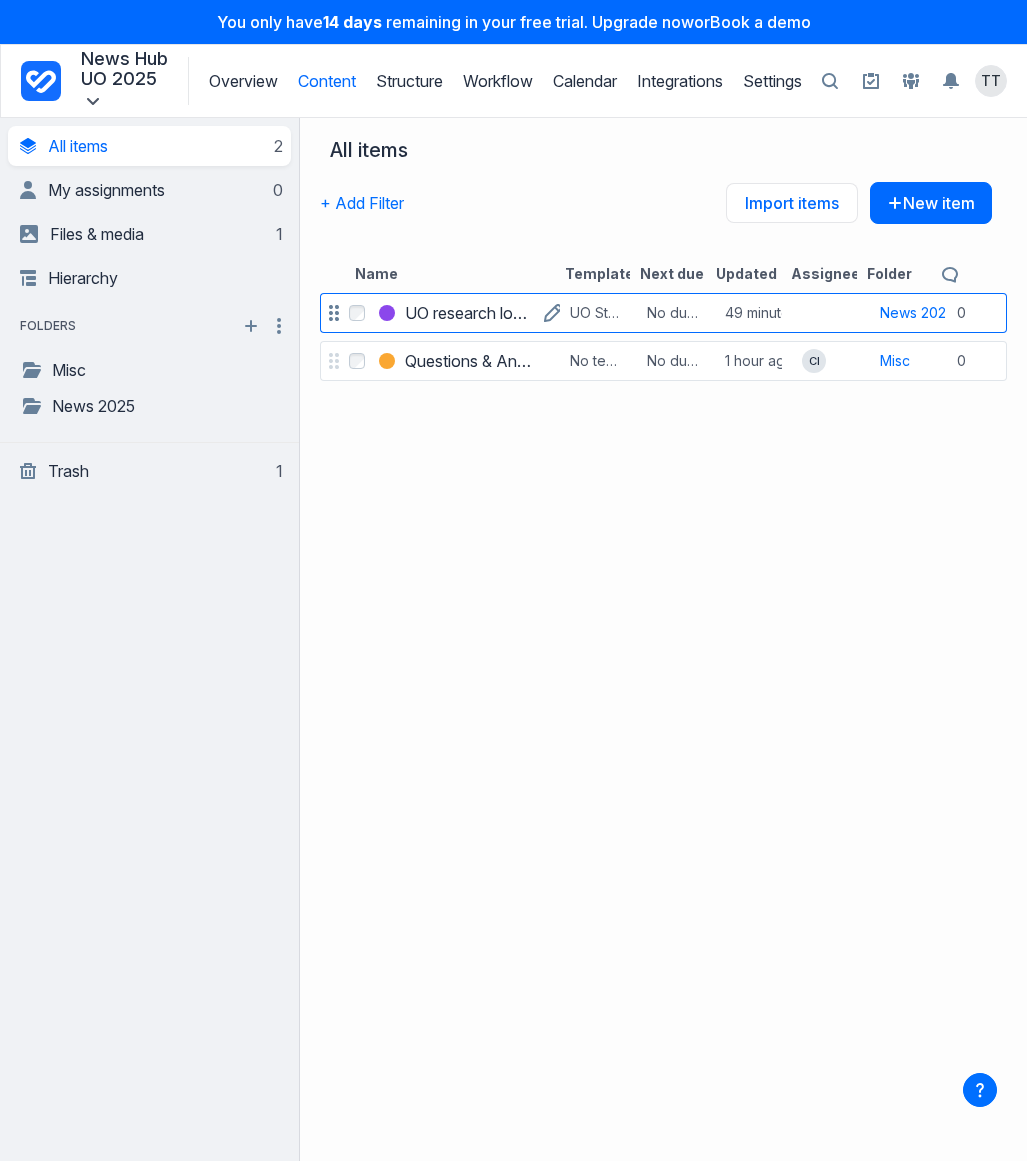 click on "UO research looks at how climate change affects public transit" at bounding box center [469, 313] 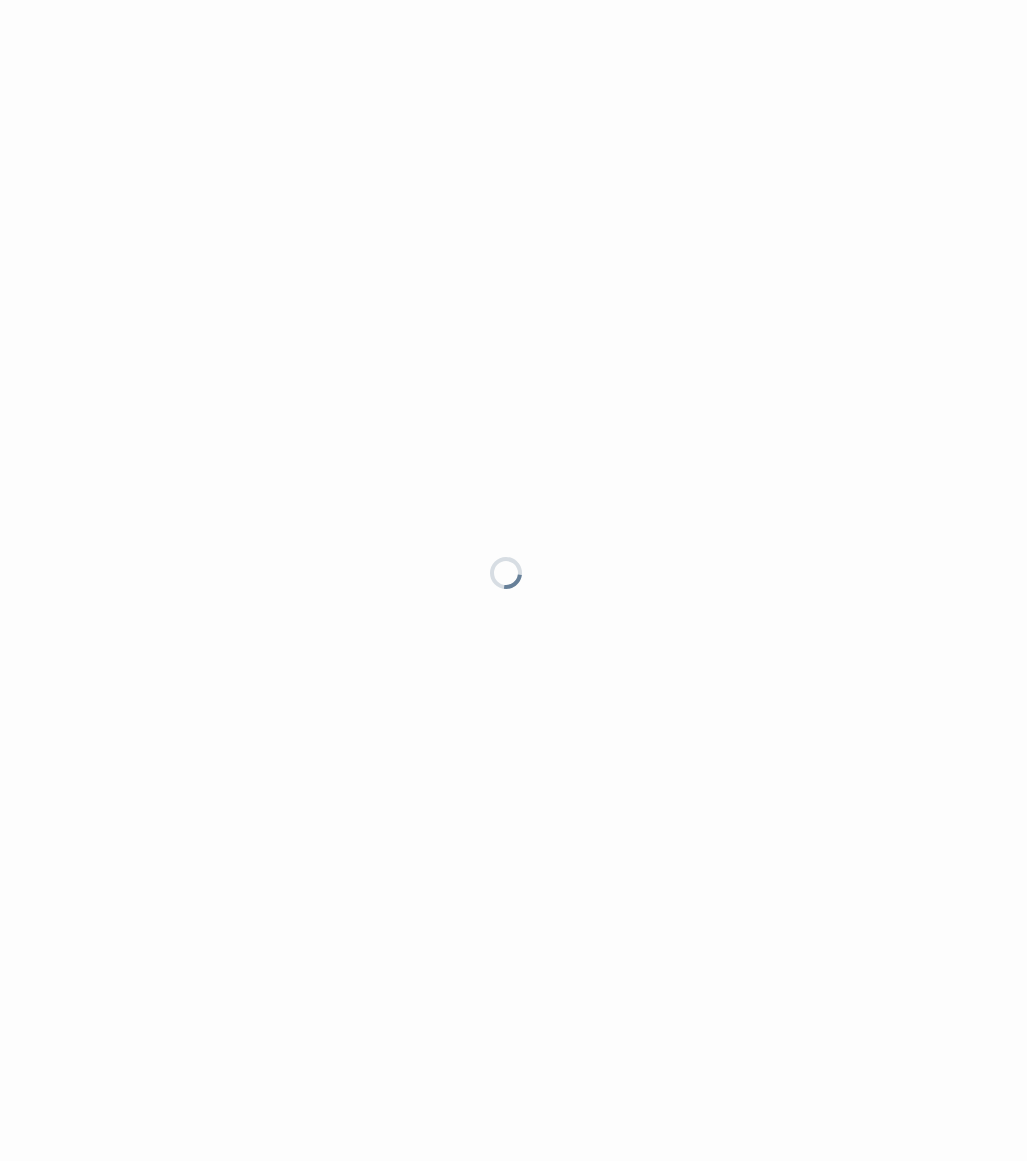 scroll, scrollTop: 0, scrollLeft: 0, axis: both 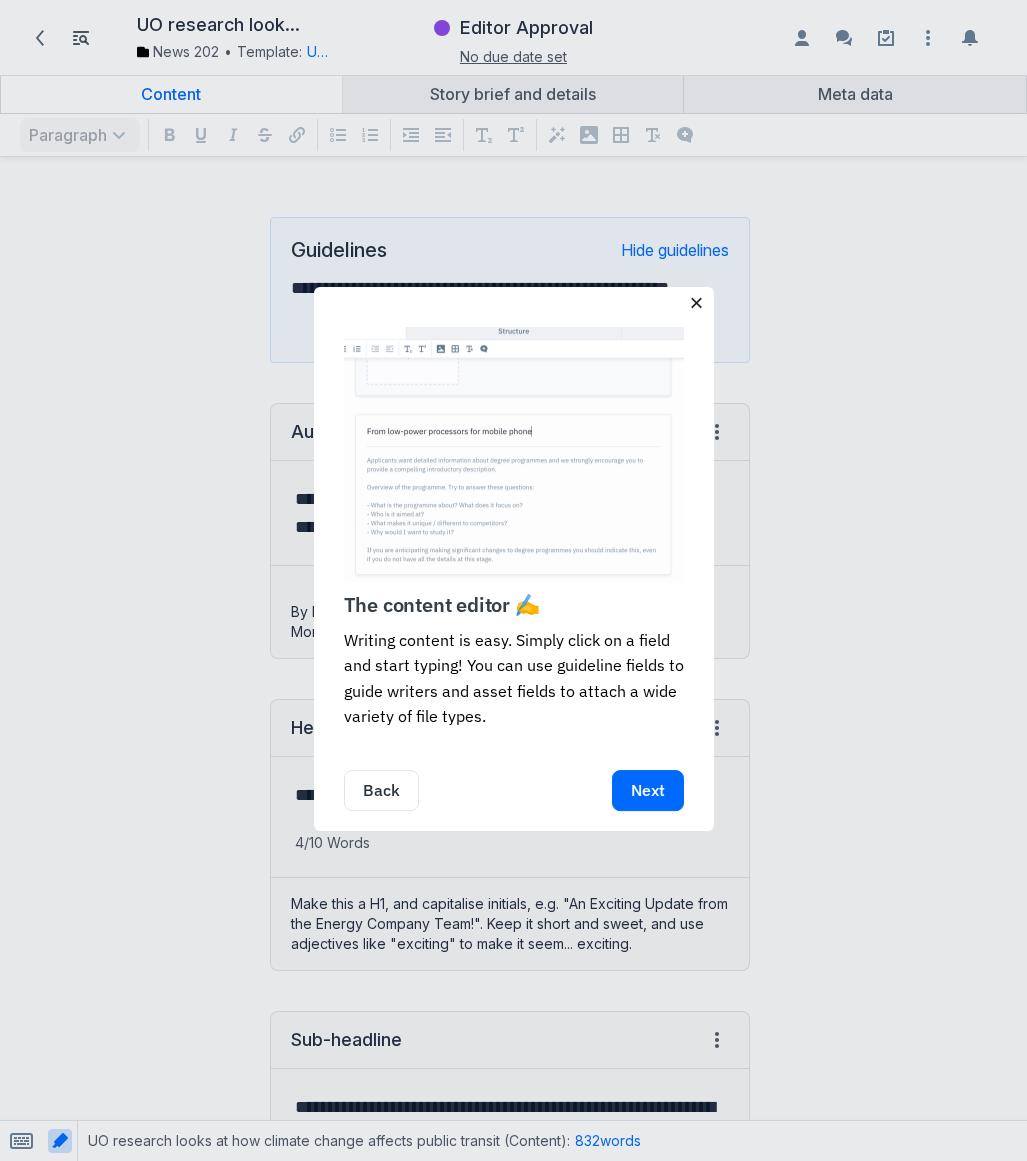 click on "×" at bounding box center [696, 303] 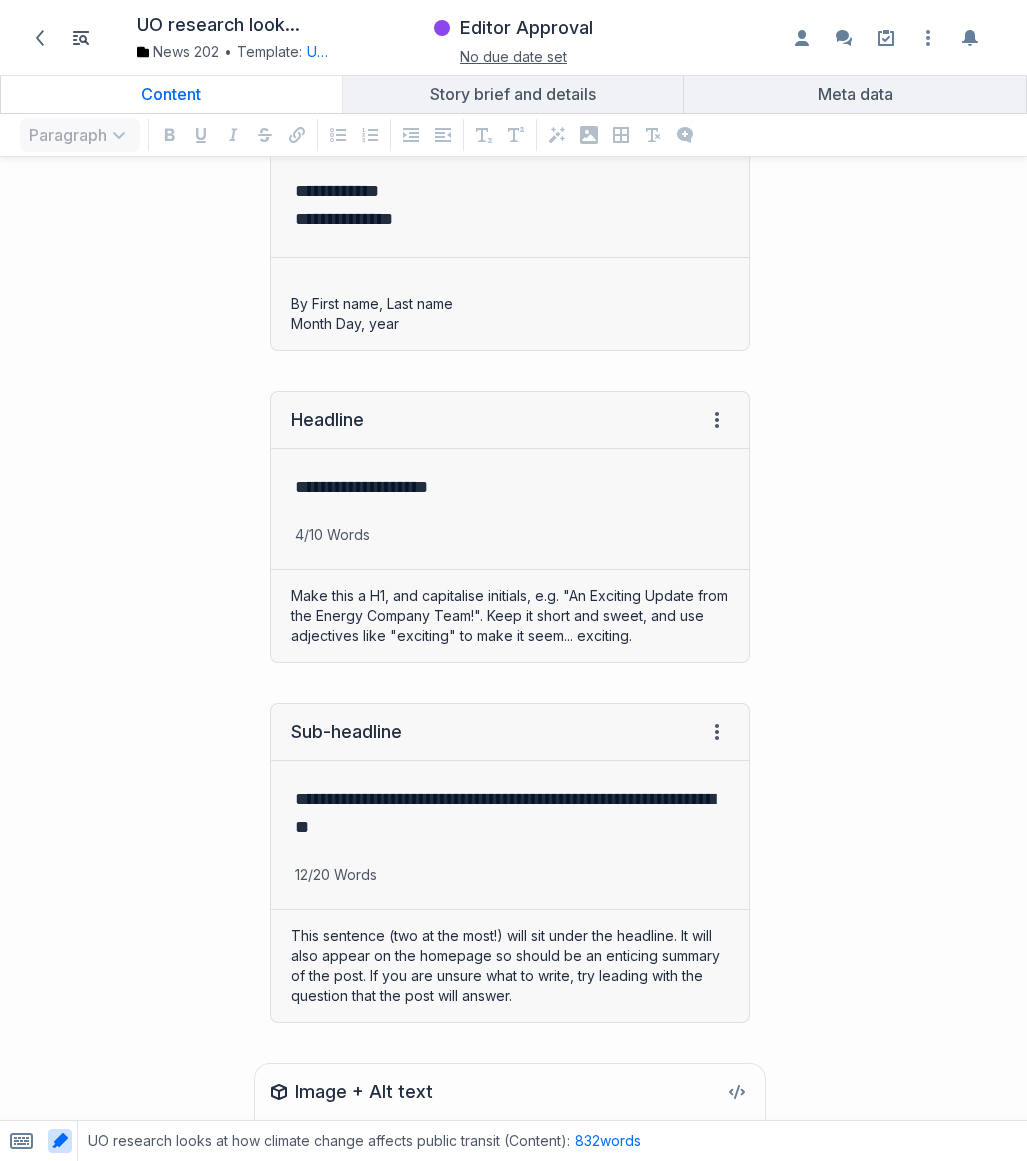 scroll, scrollTop: 0, scrollLeft: 0, axis: both 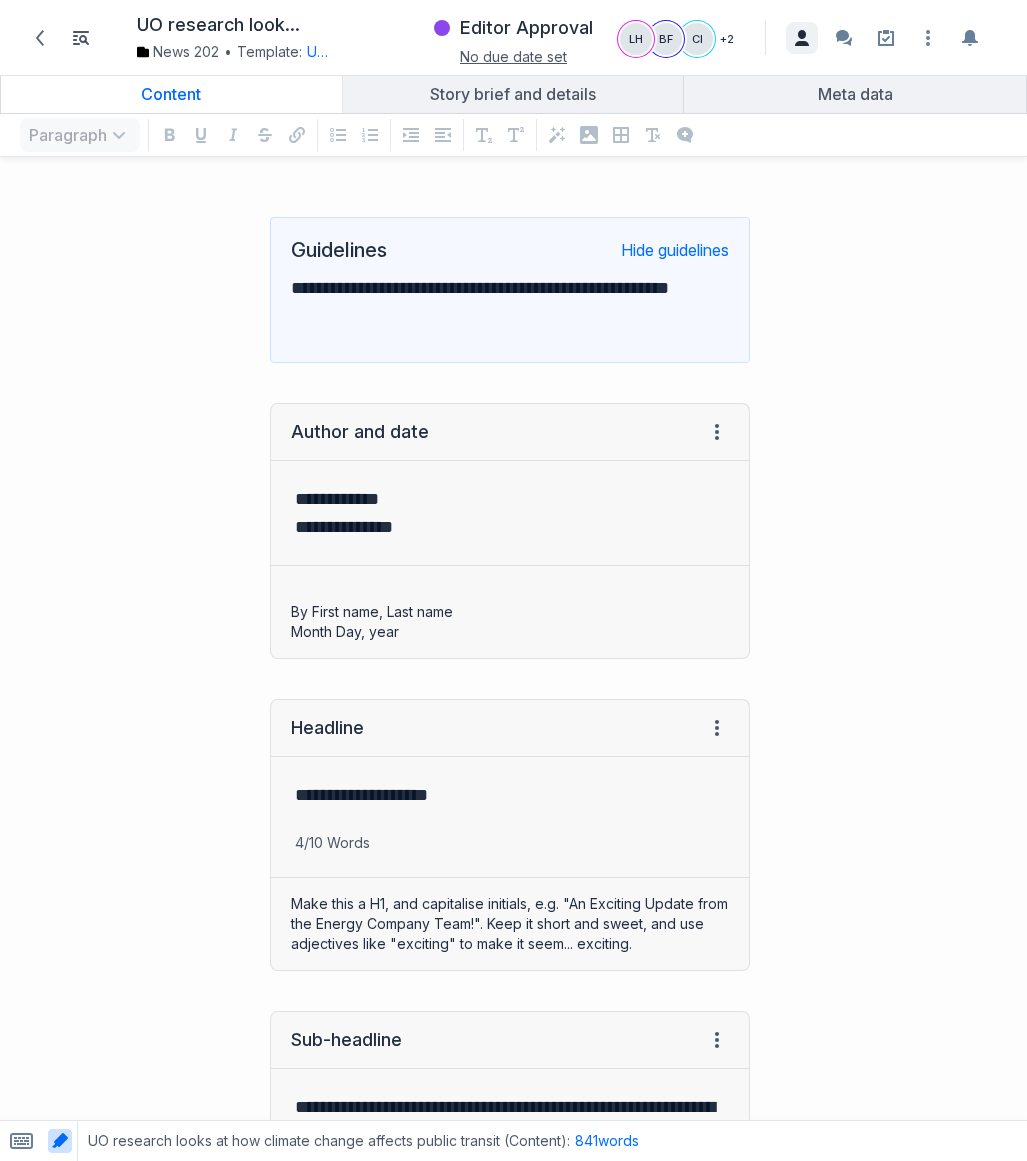 click 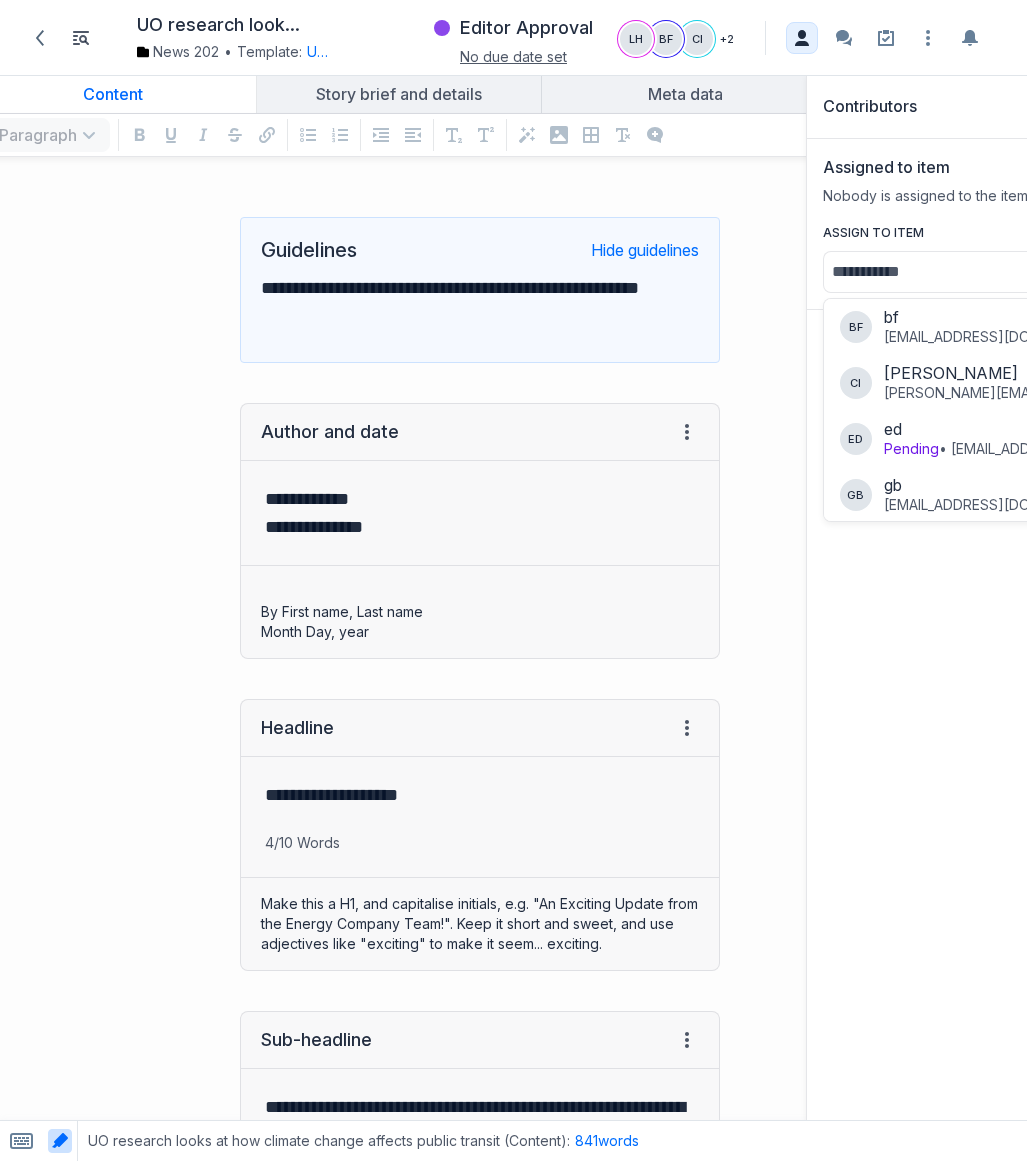 scroll, scrollTop: 0, scrollLeft: 0, axis: both 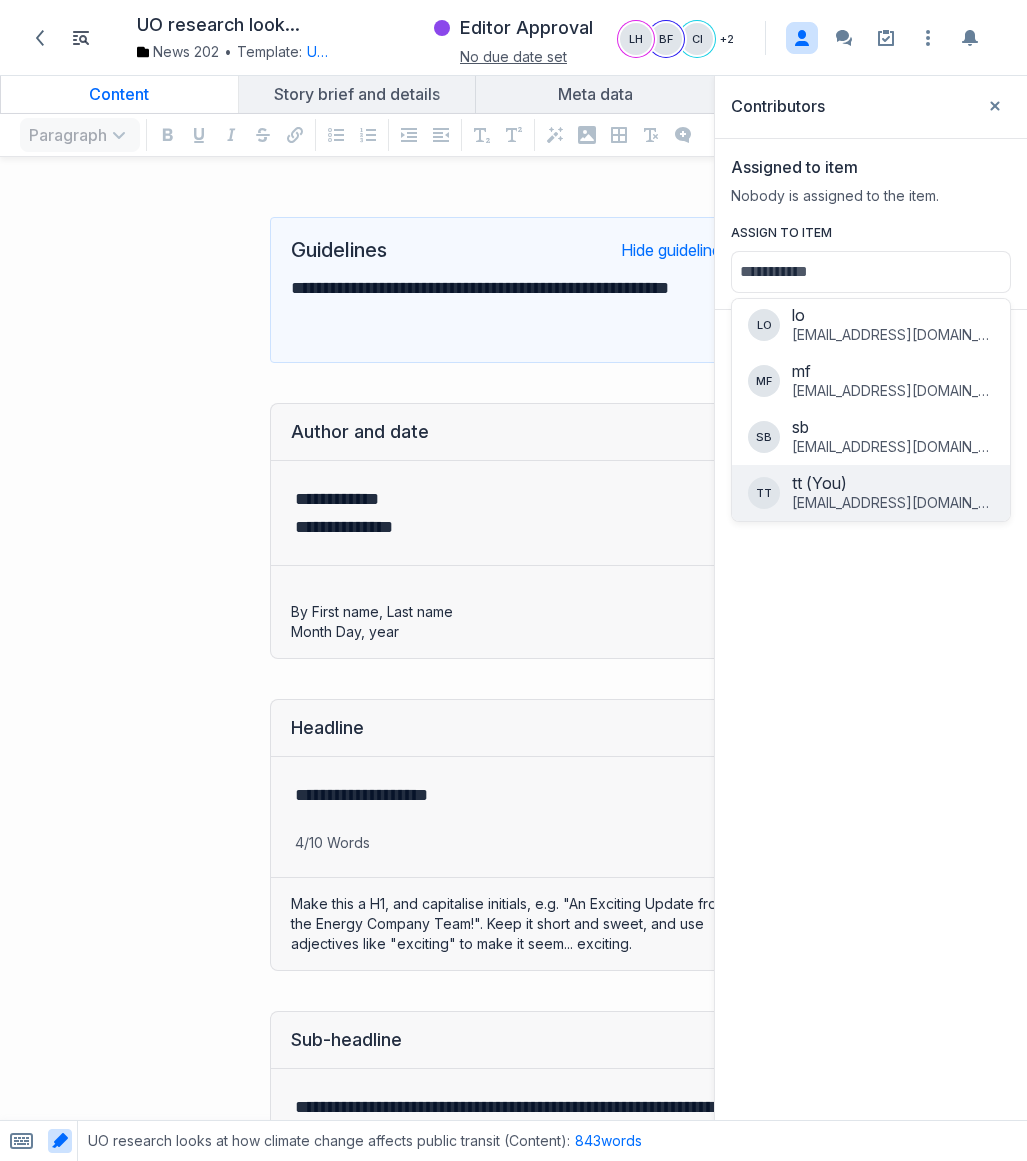 click on "[EMAIL_ADDRESS][DOMAIN_NAME]" at bounding box center [893, 503] 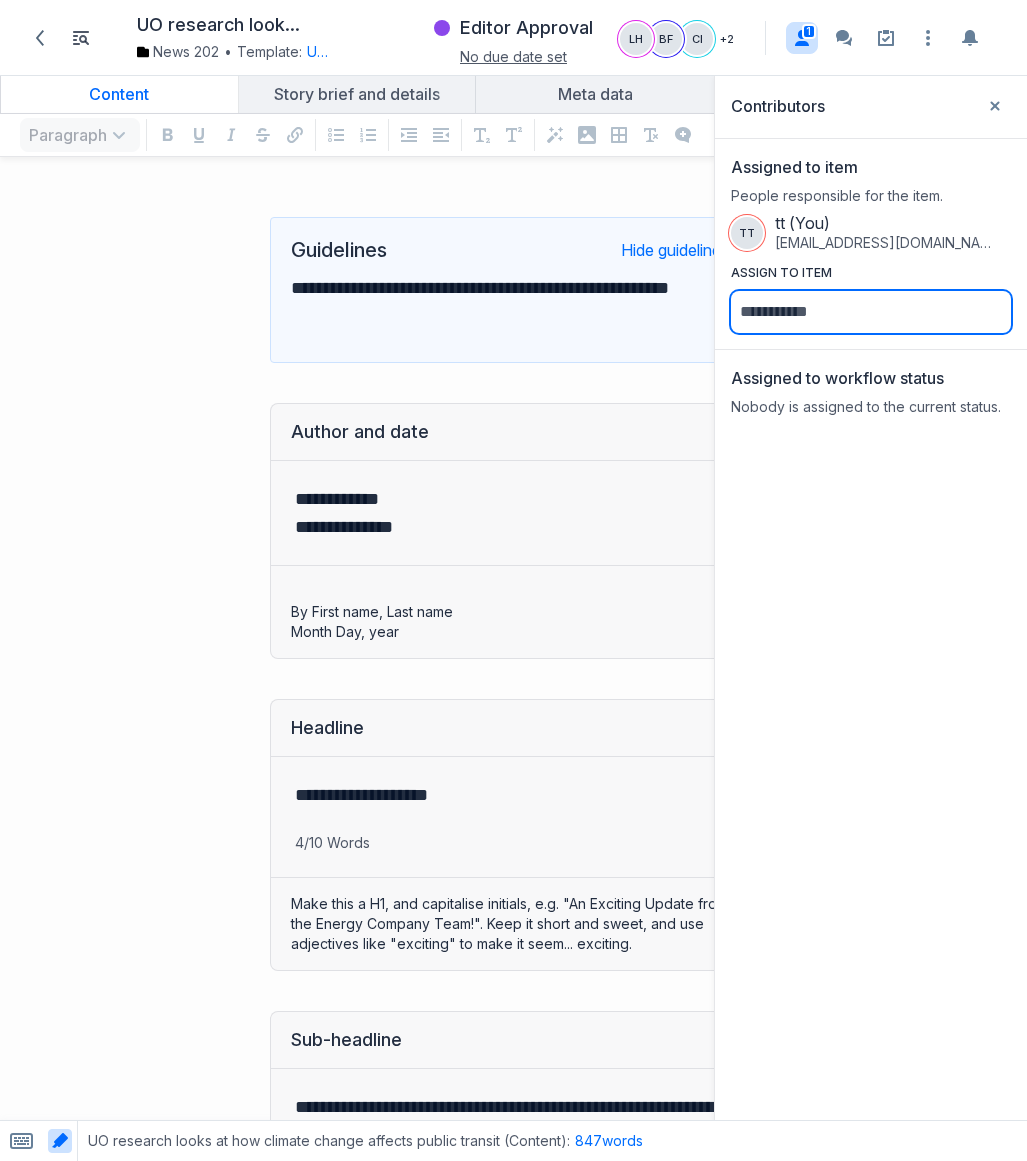 click on "Assign to item" at bounding box center (871, 312) 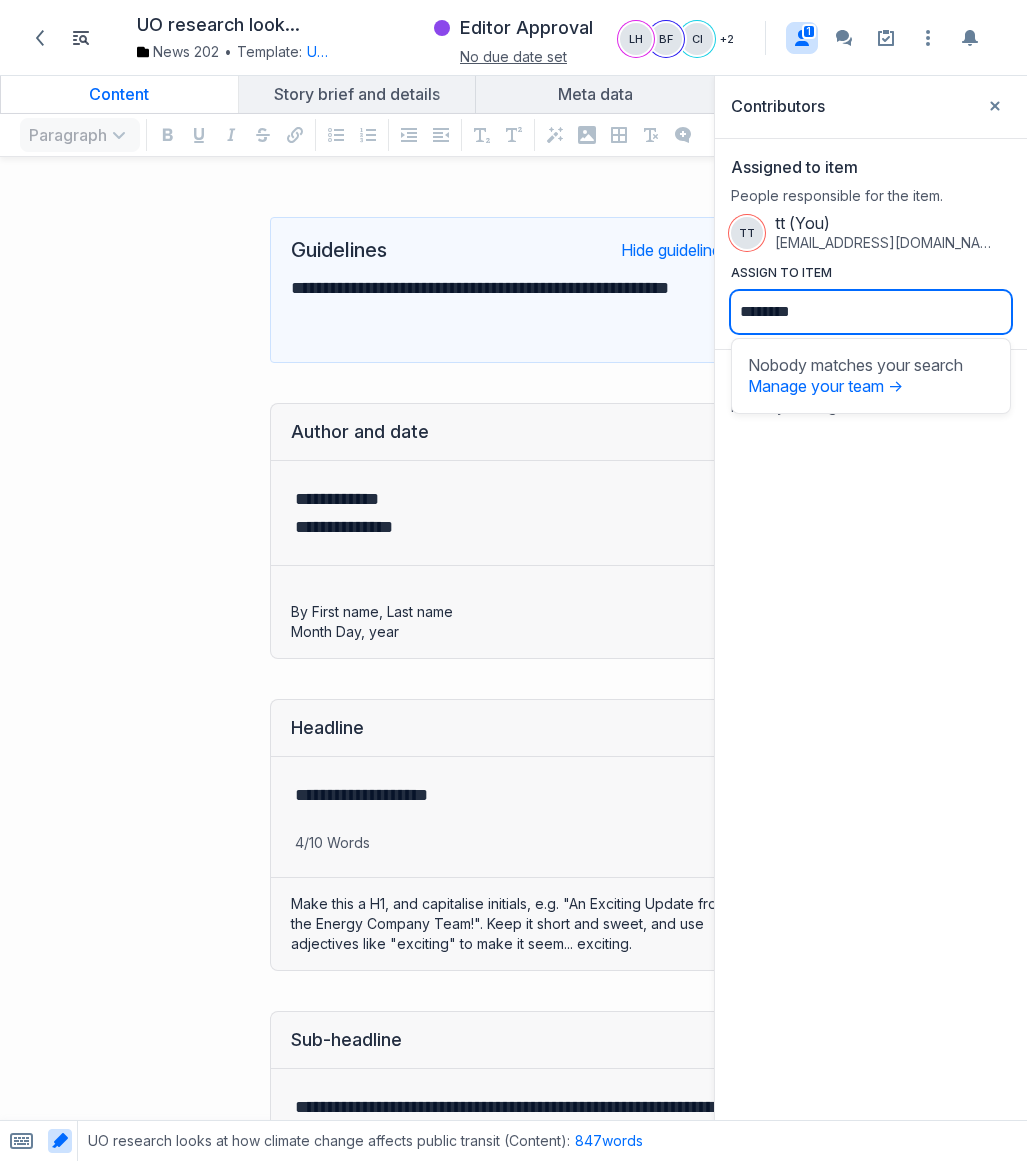 type on "*********" 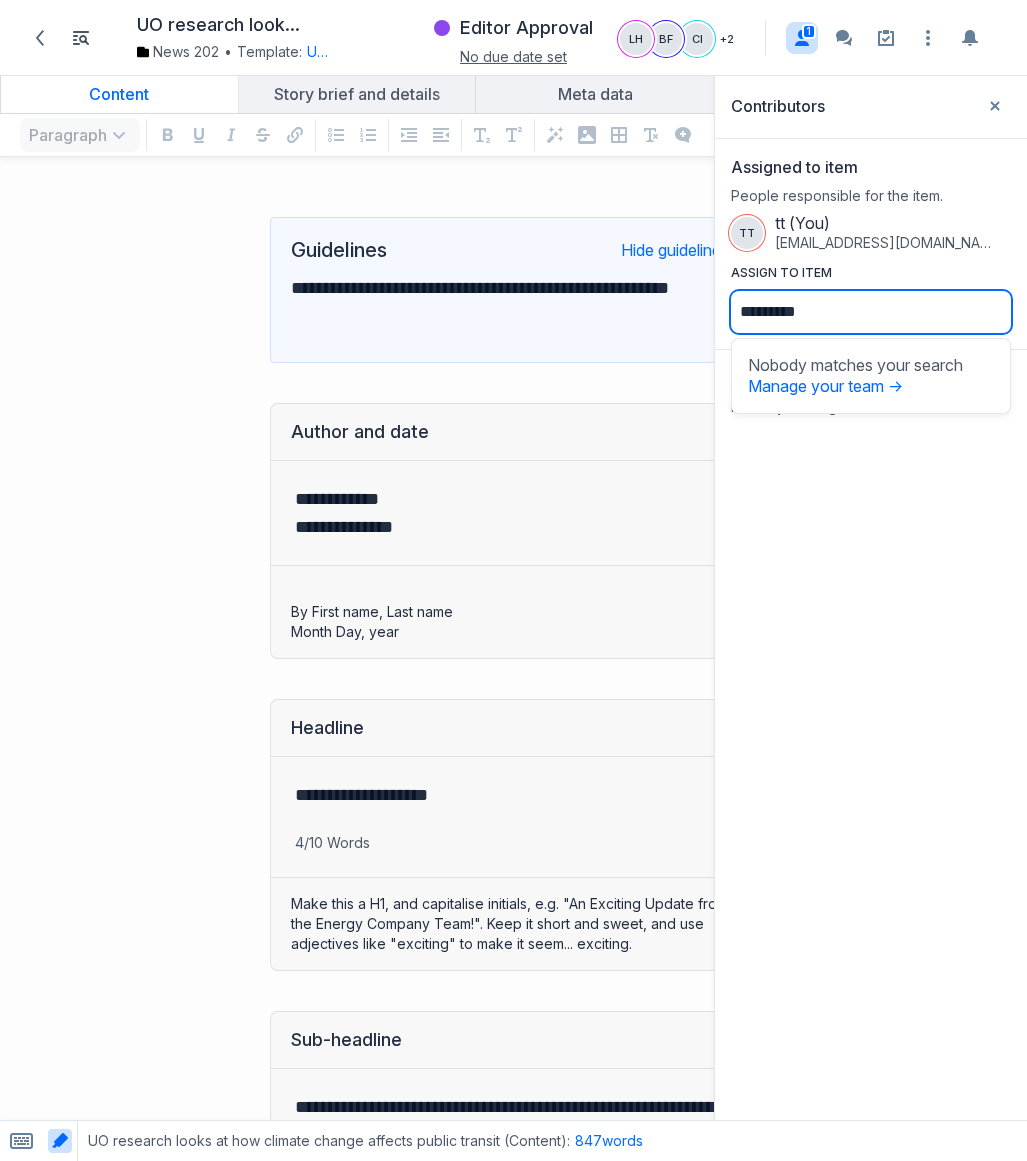 drag, startPoint x: 828, startPoint y: 317, endPoint x: 695, endPoint y: 308, distance: 133.30417 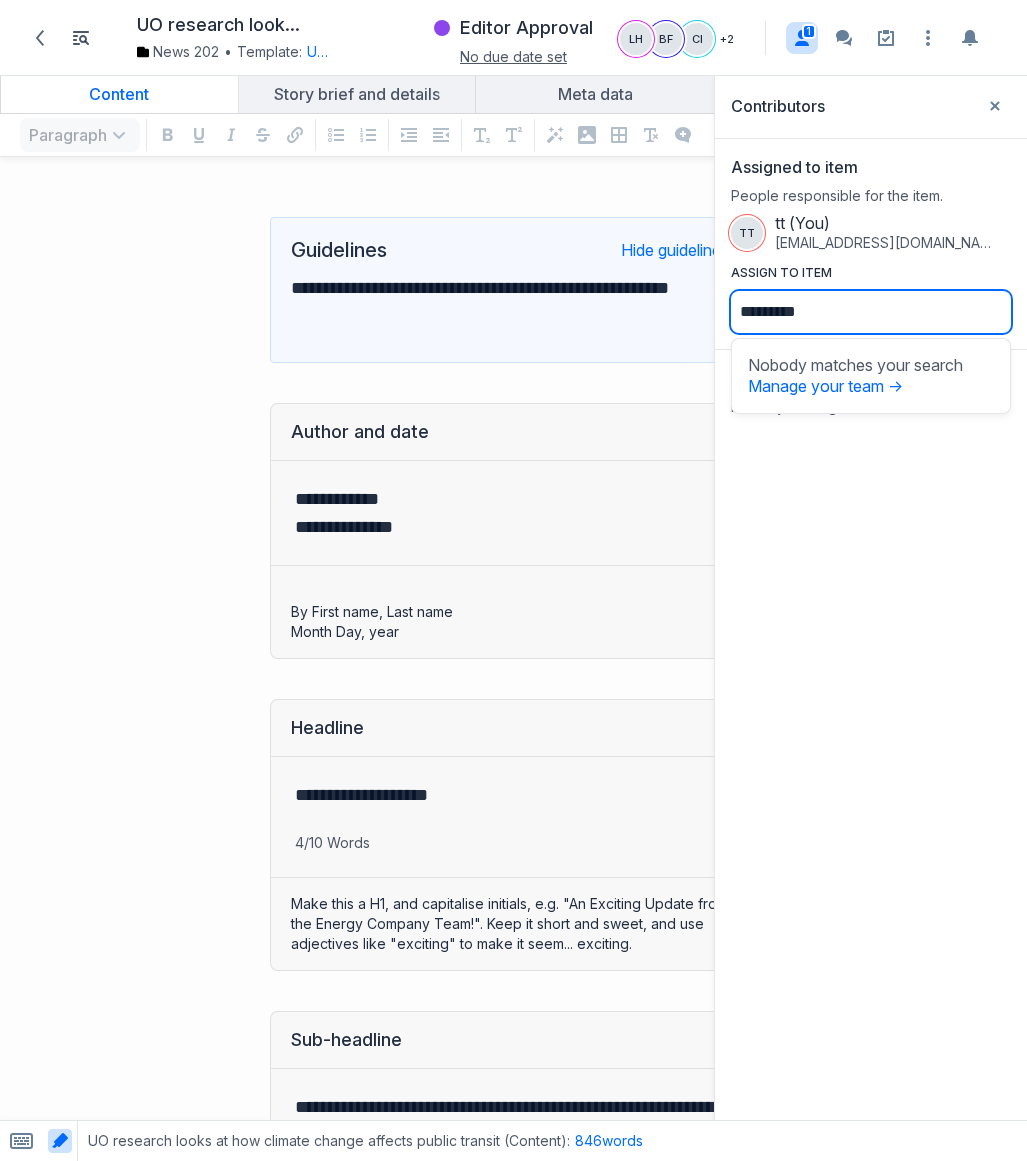 type 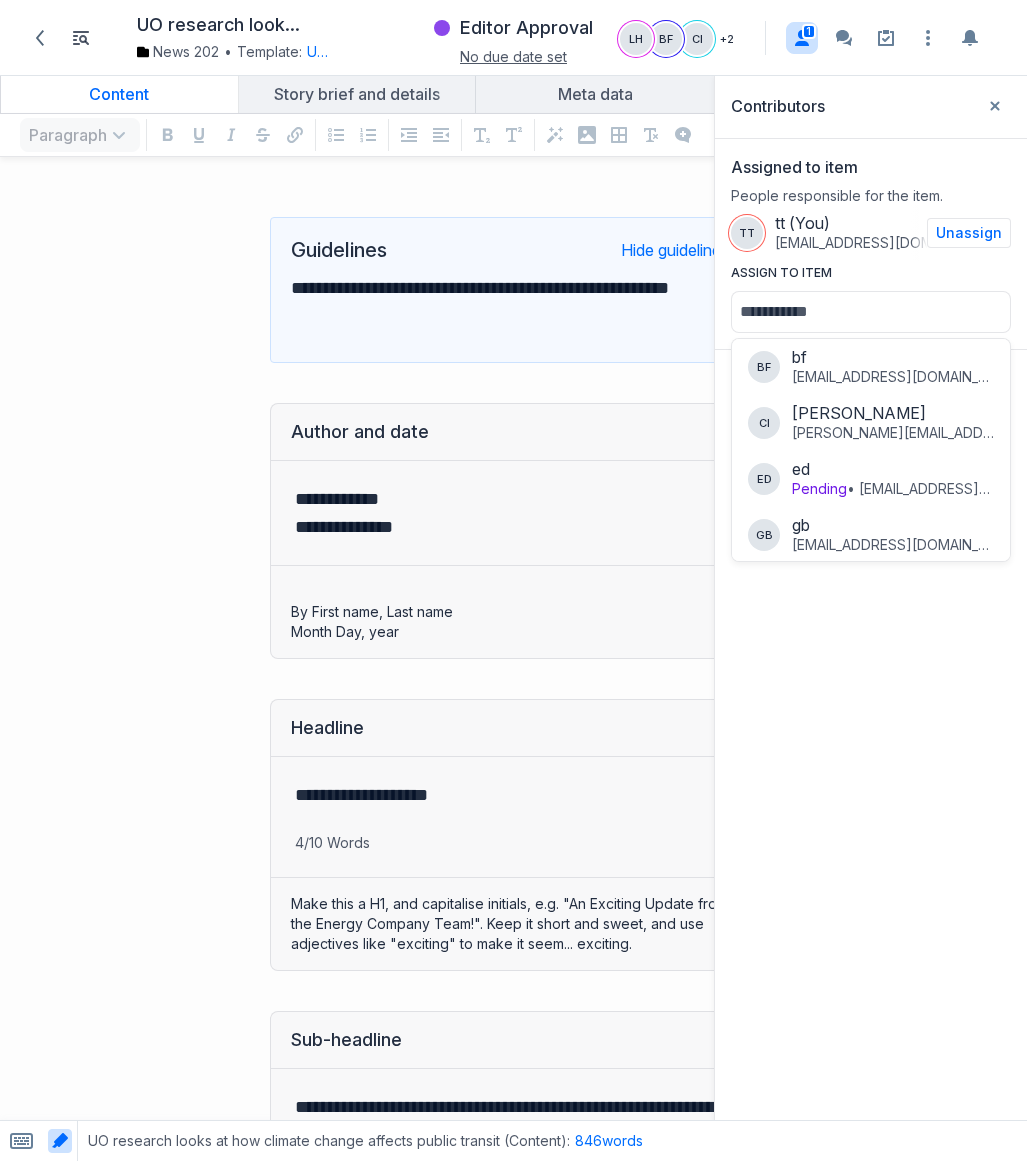 click on "[EMAIL_ADDRESS][DOMAIN_NAME]" at bounding box center (885, 243) 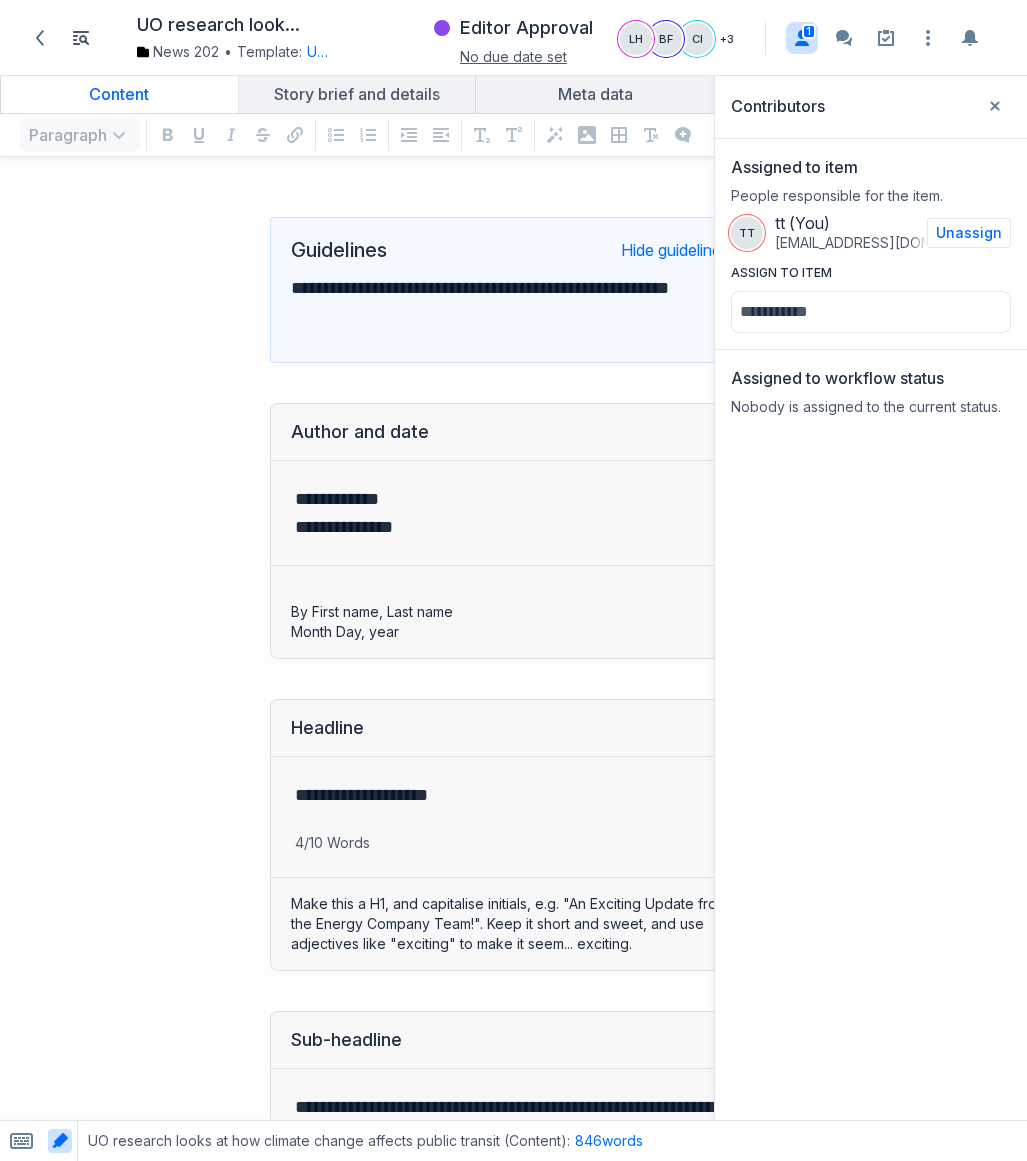 click on "tt" at bounding box center [747, 233] 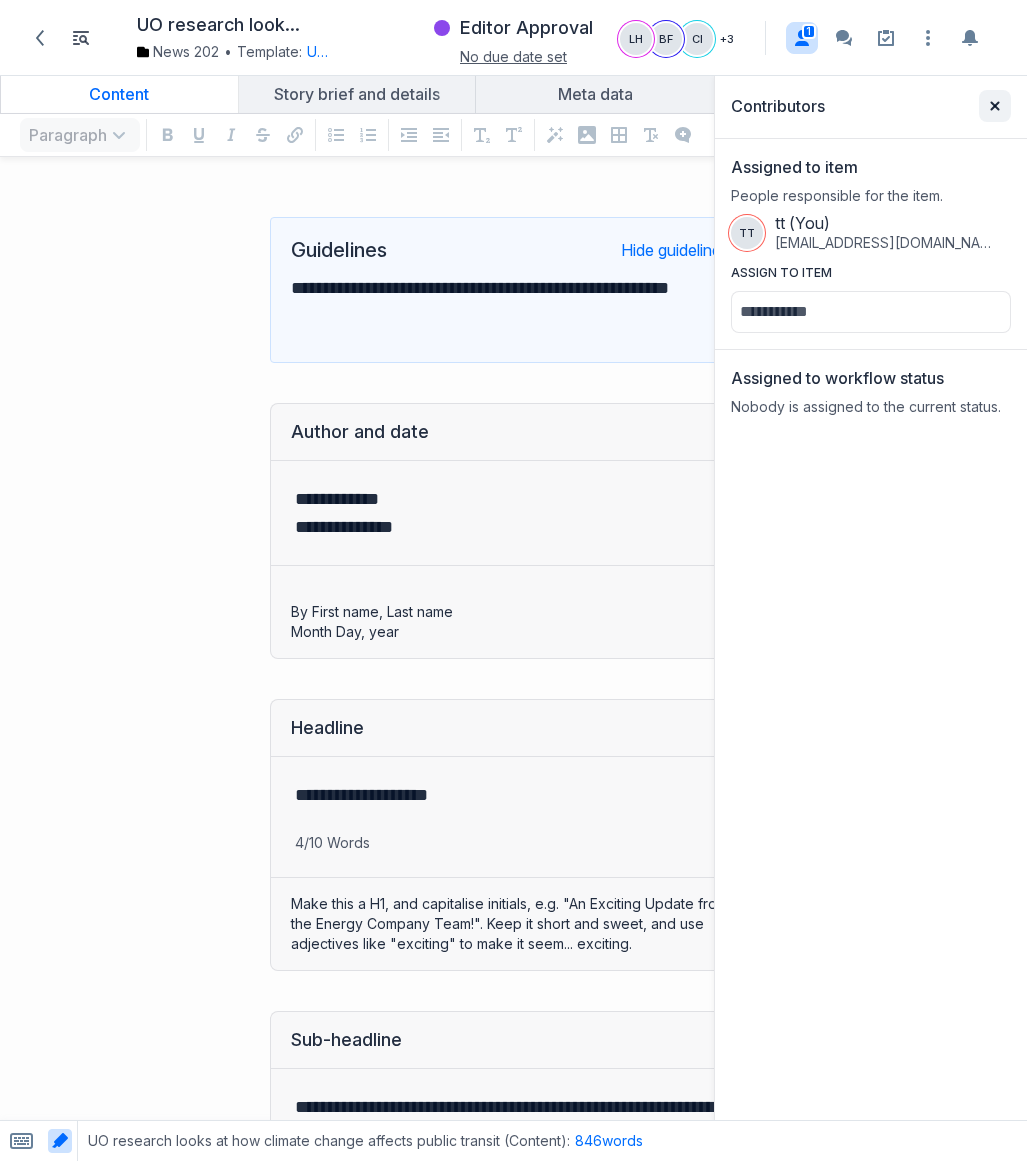 click on "Close sidebar" at bounding box center (995, 106) 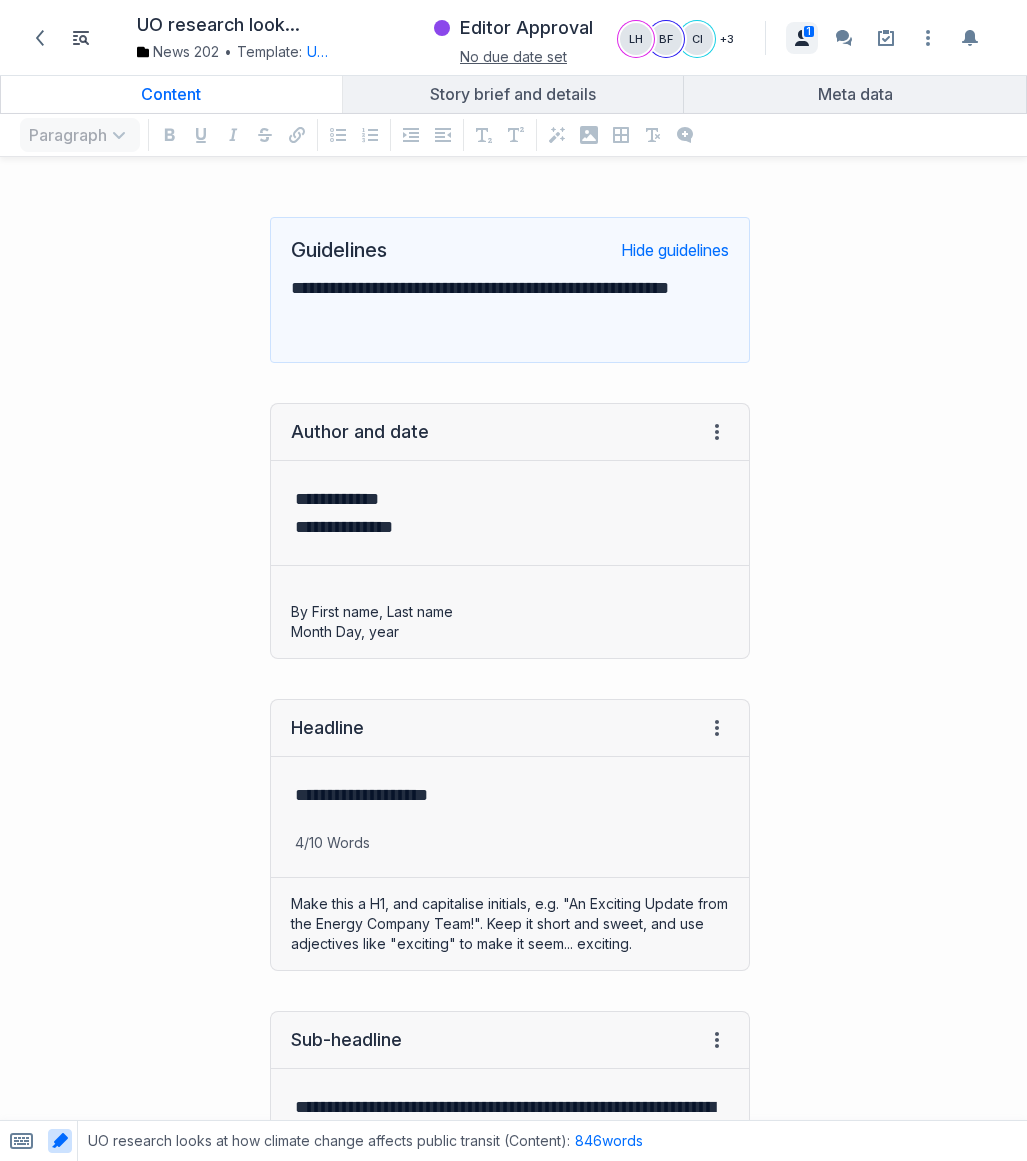 click on "1" at bounding box center (809, 31) 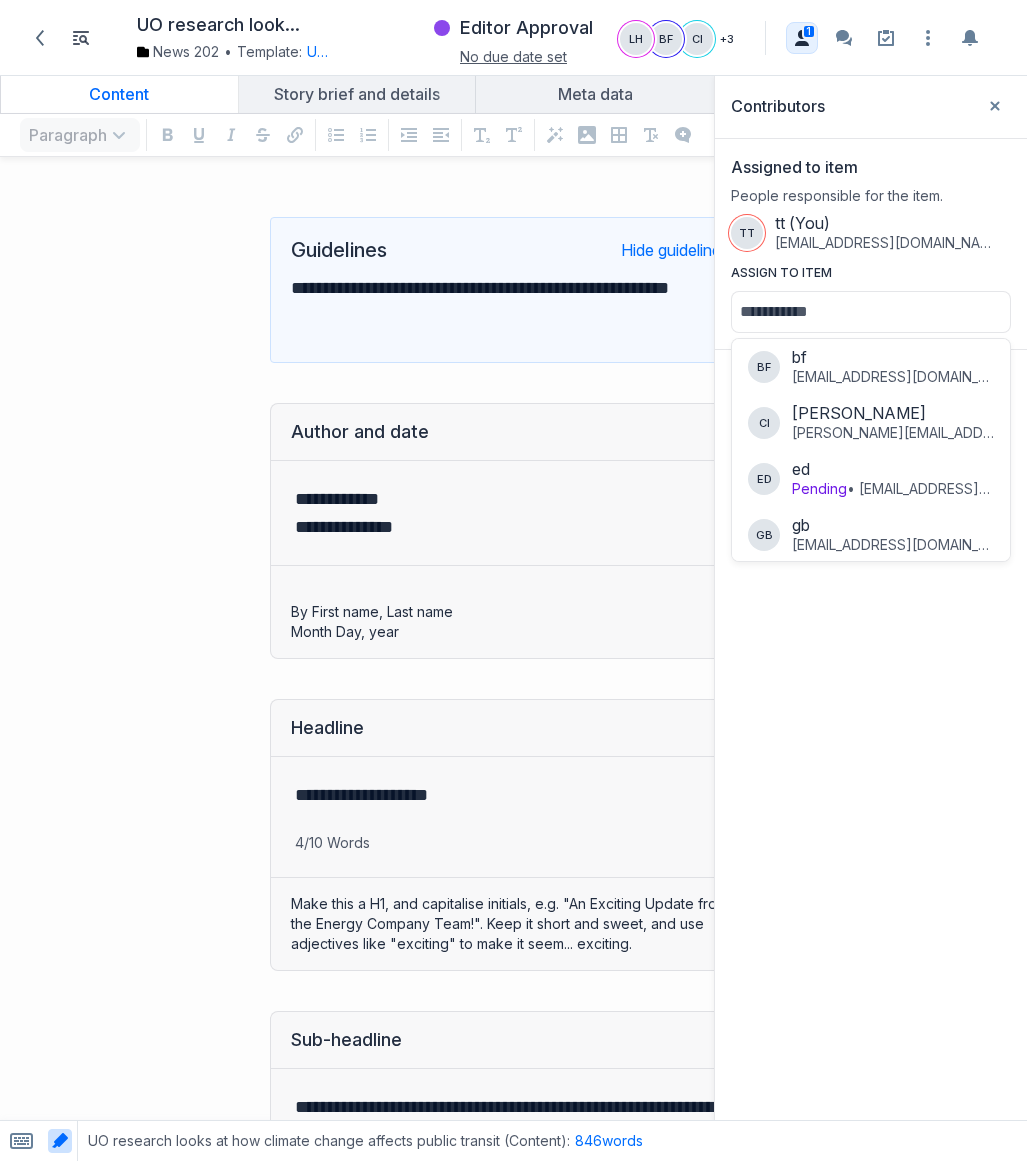 scroll, scrollTop: 0, scrollLeft: 0, axis: both 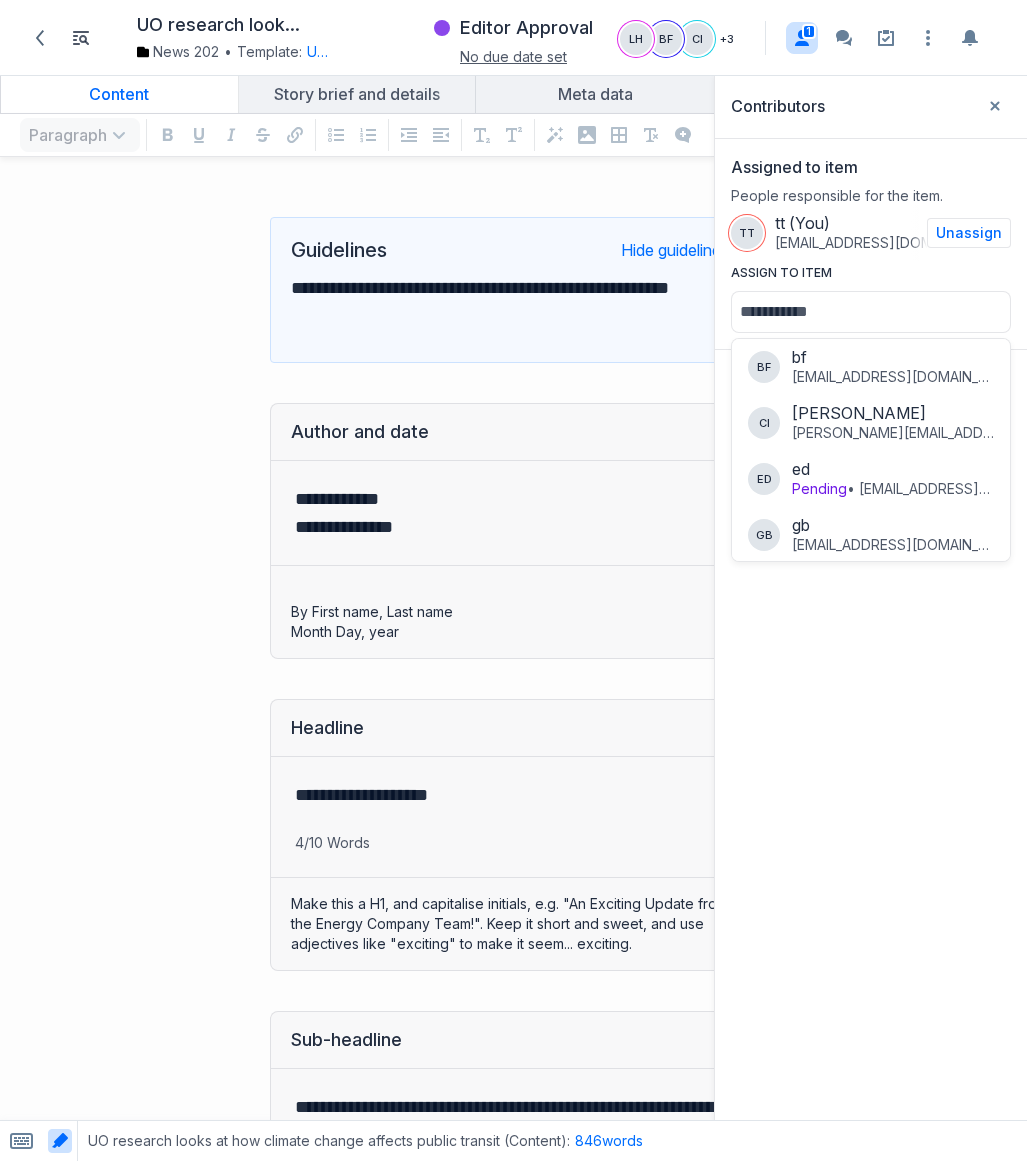 click on "[EMAIL_ADDRESS][DOMAIN_NAME]" at bounding box center [885, 243] 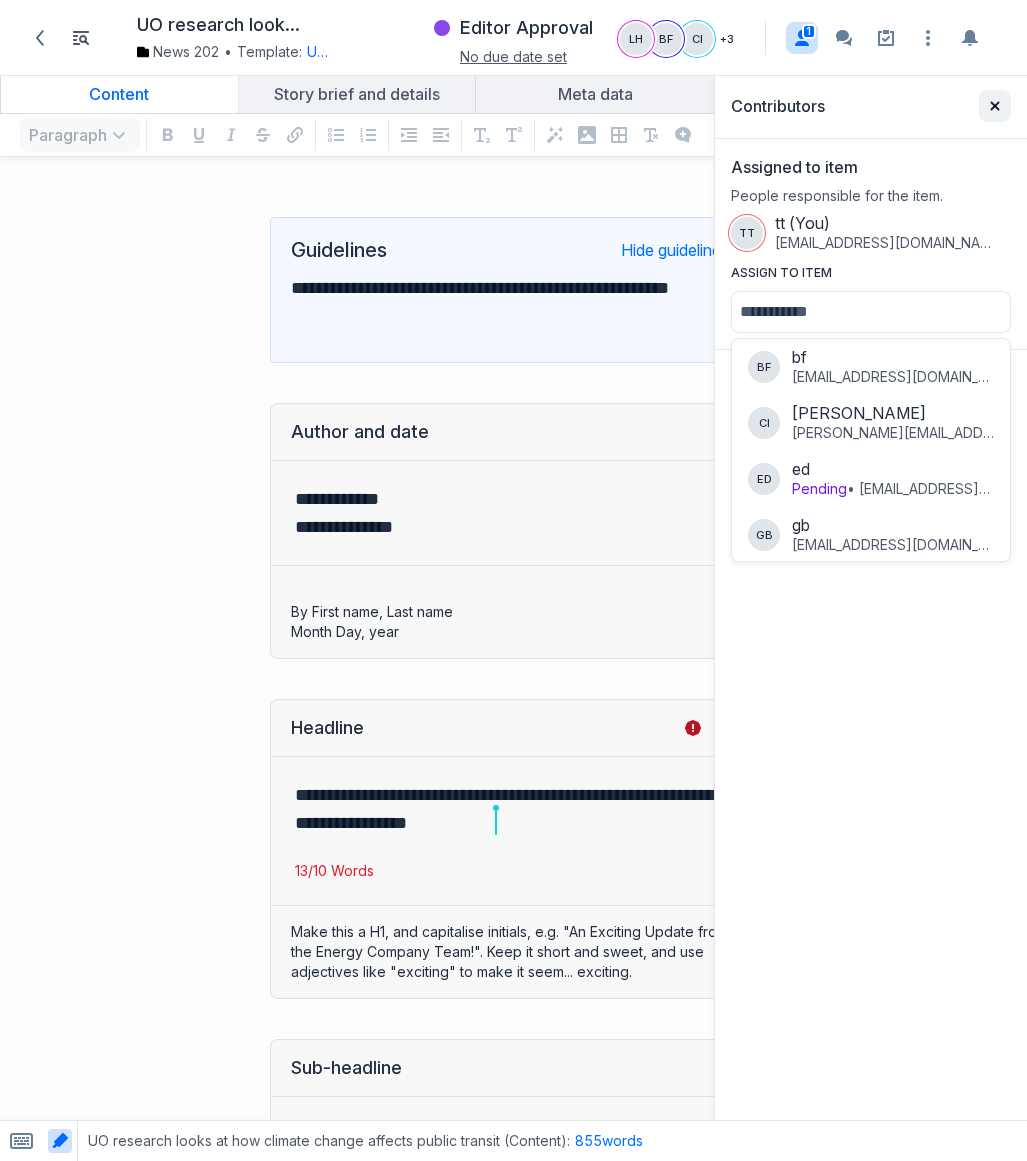 click on "Close sidebar" 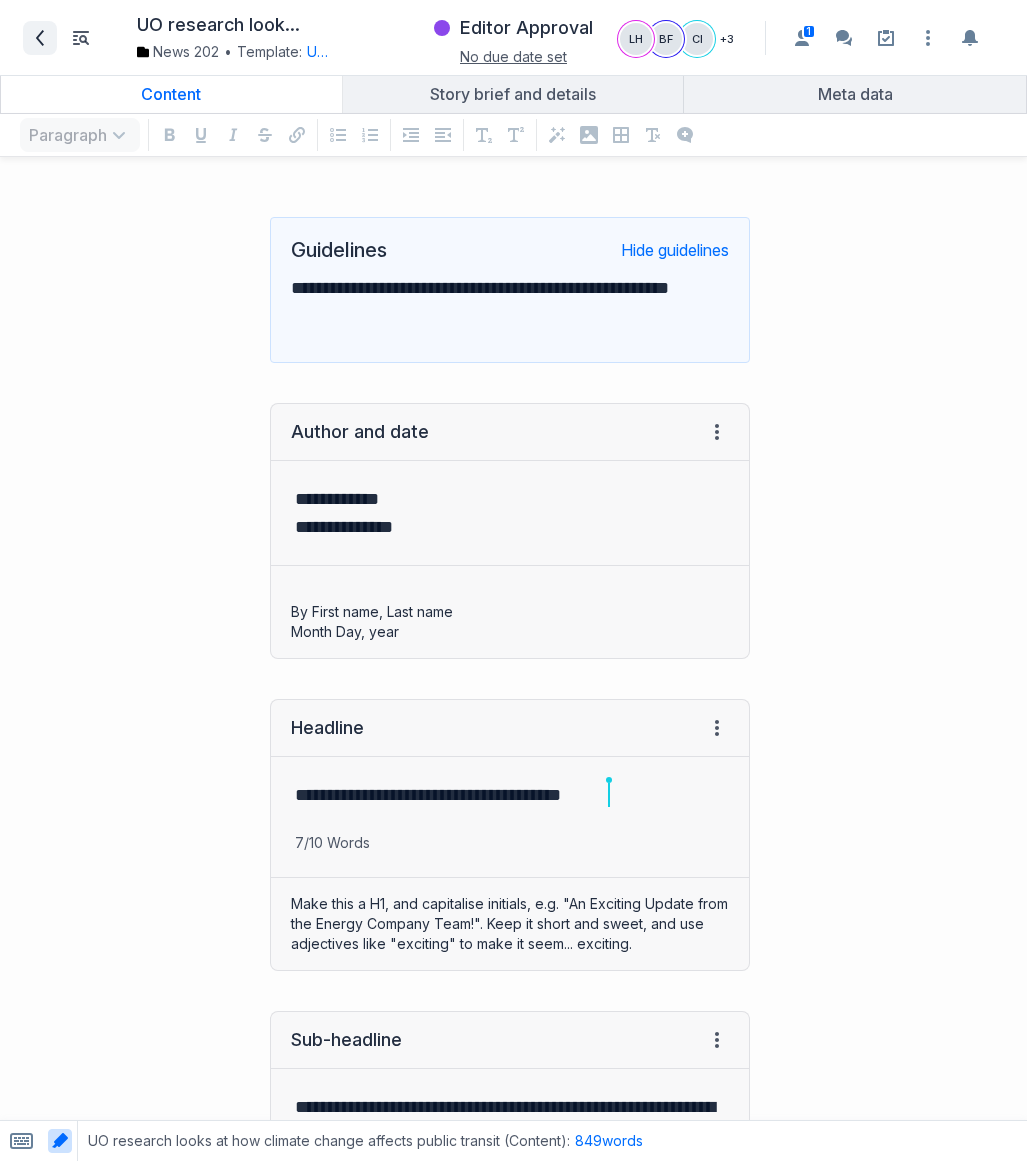 click 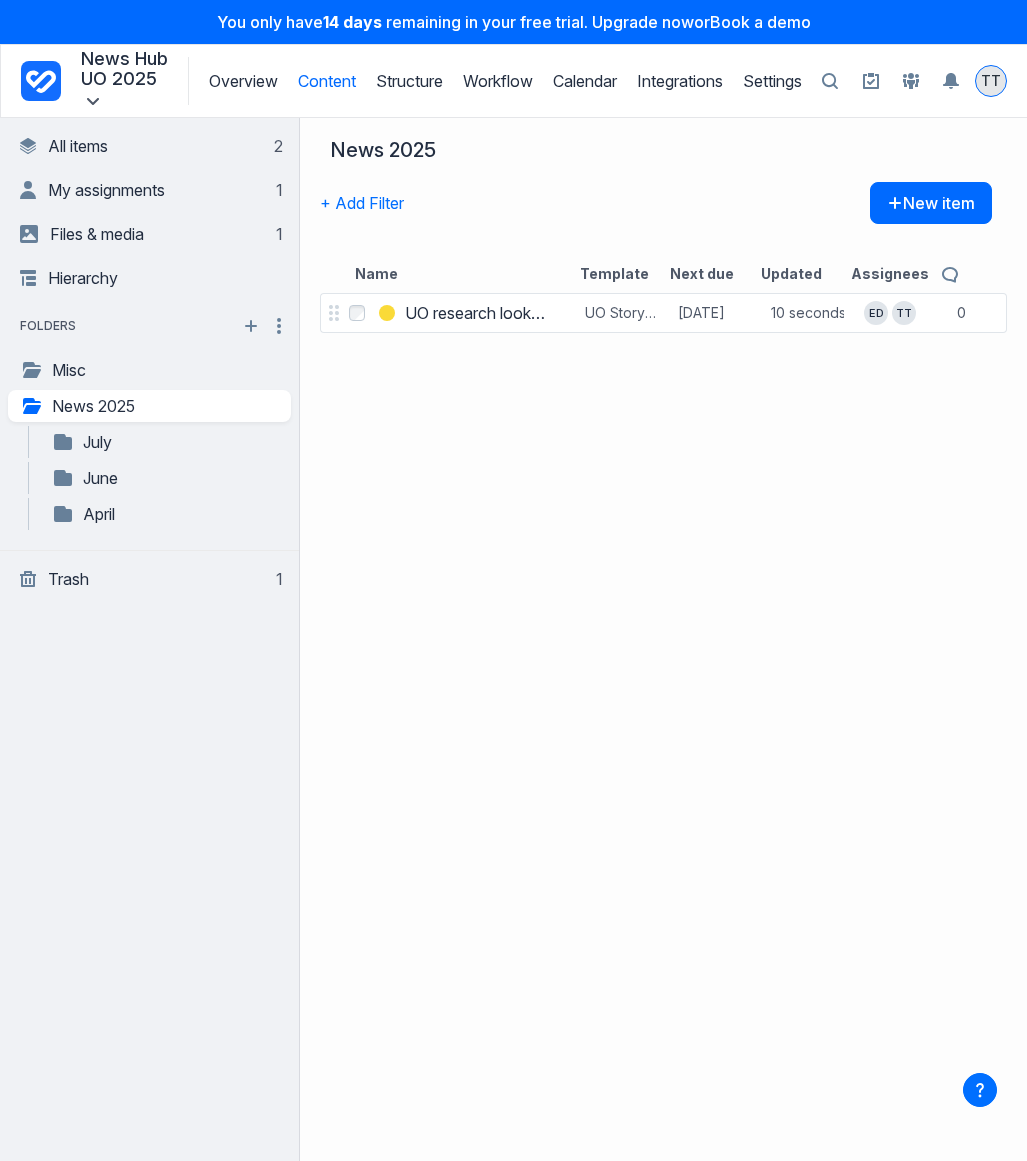 click on "TT" at bounding box center (991, 81) 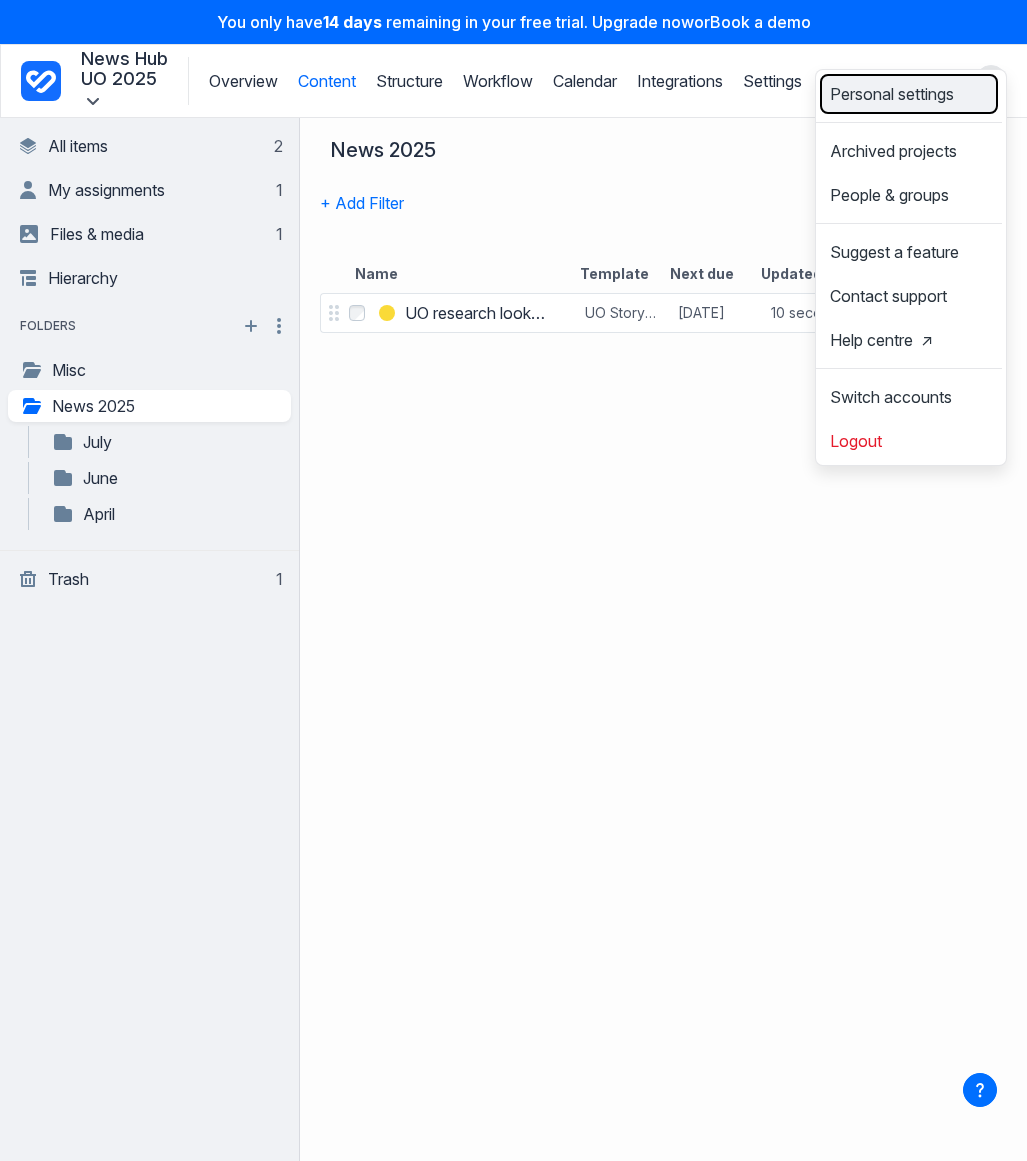 click on "Personal settings" at bounding box center (892, 94) 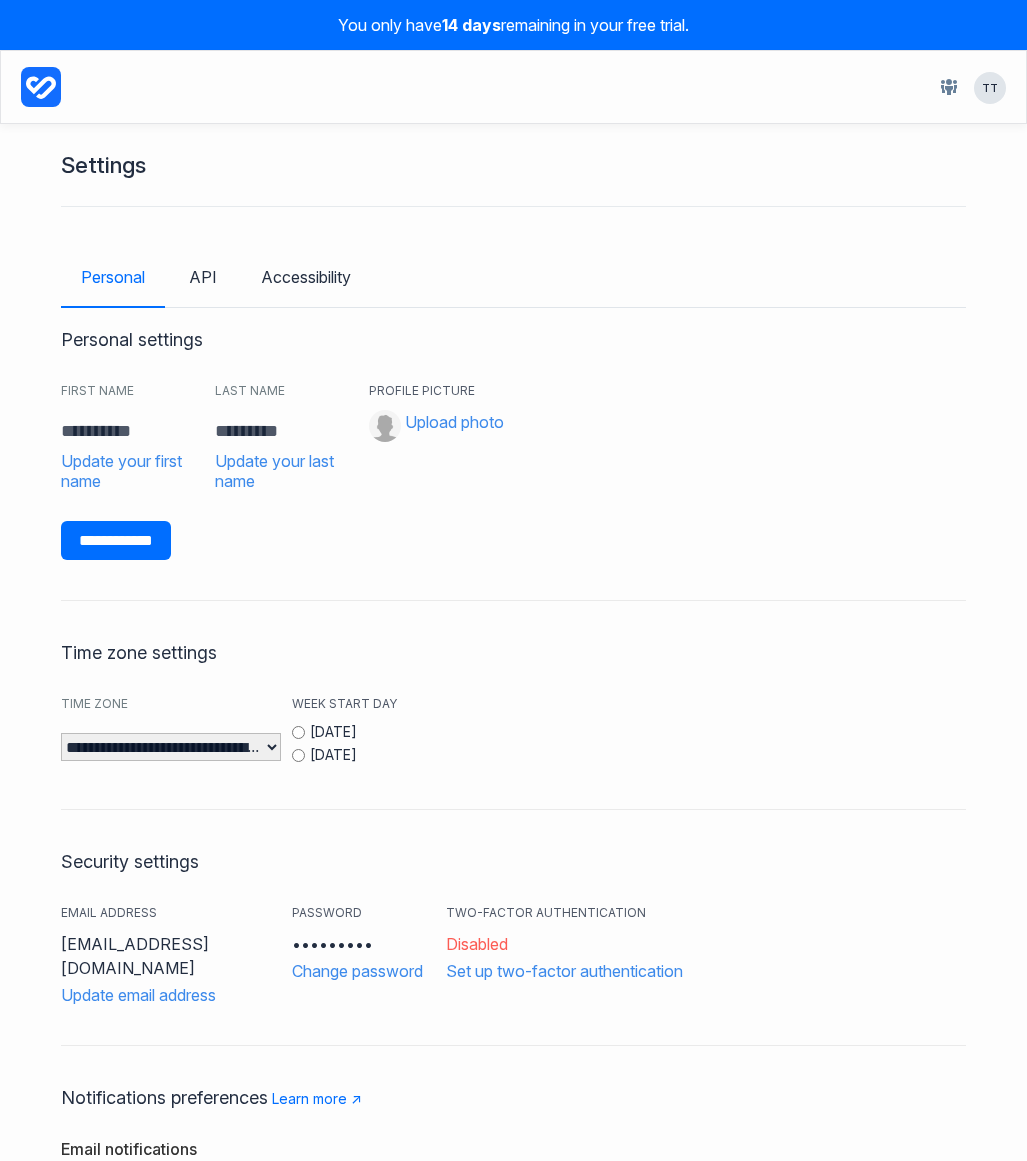 scroll, scrollTop: 0, scrollLeft: 0, axis: both 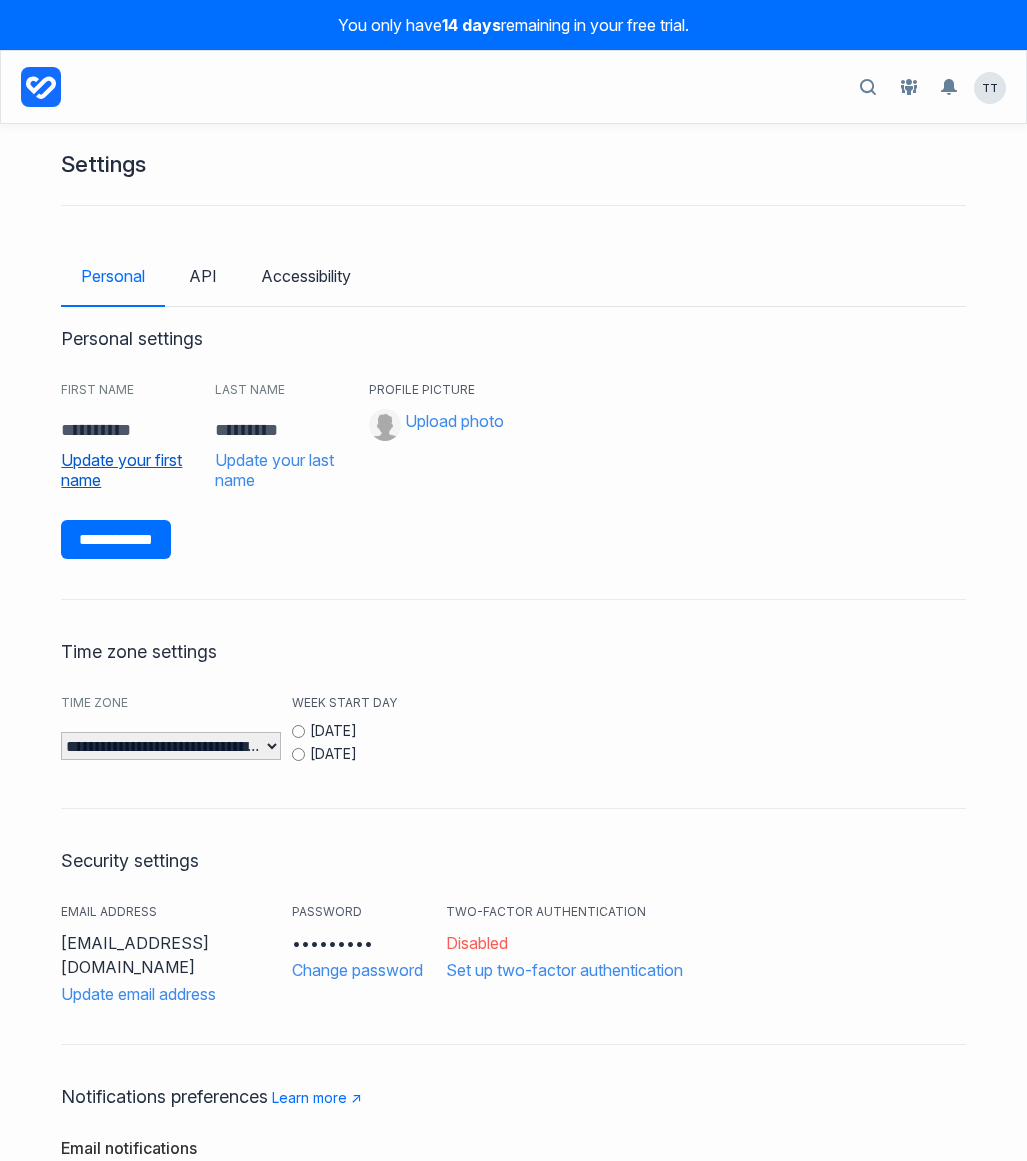 click on "Update your first name" at bounding box center (128, 470) 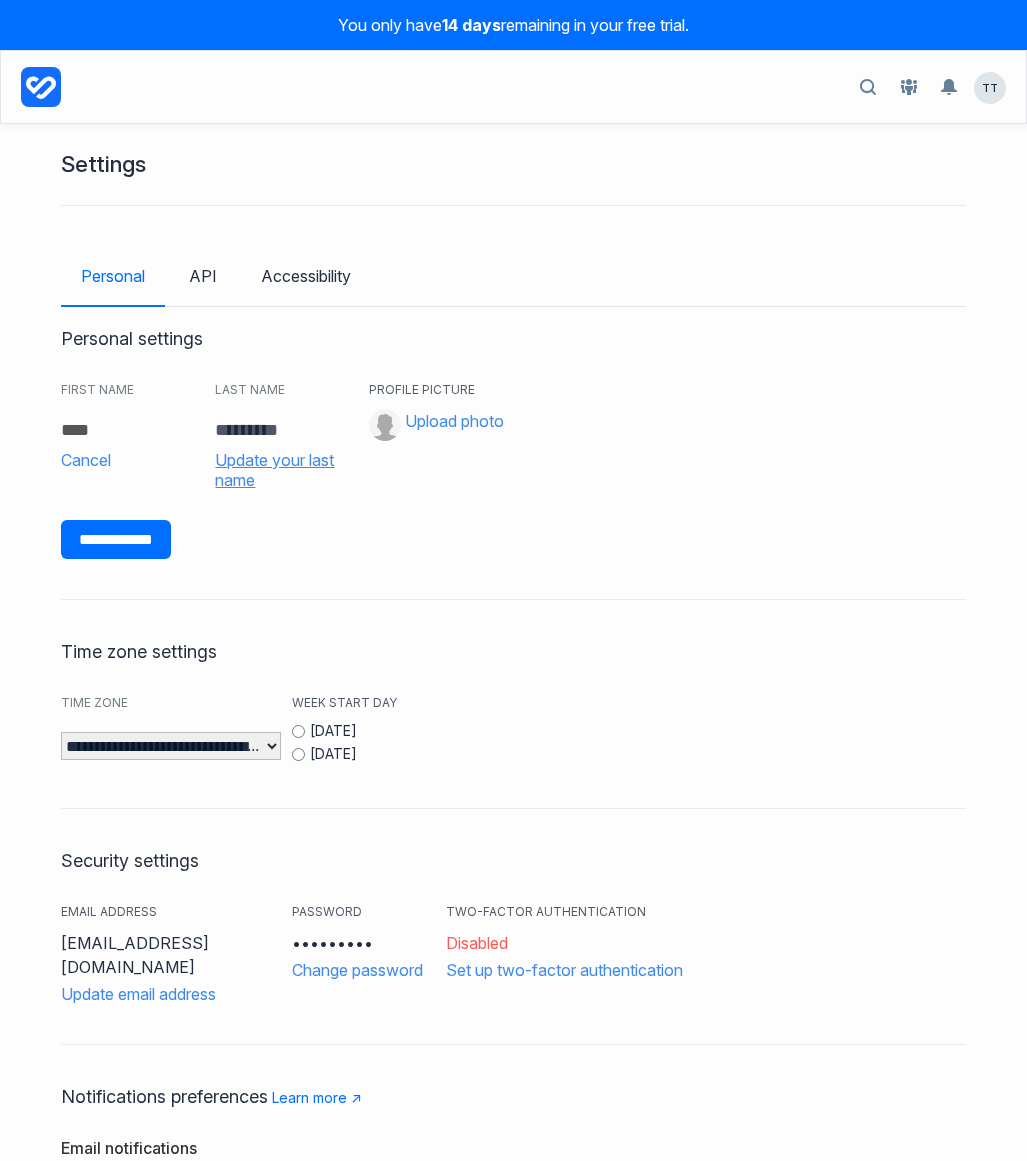 type on "****" 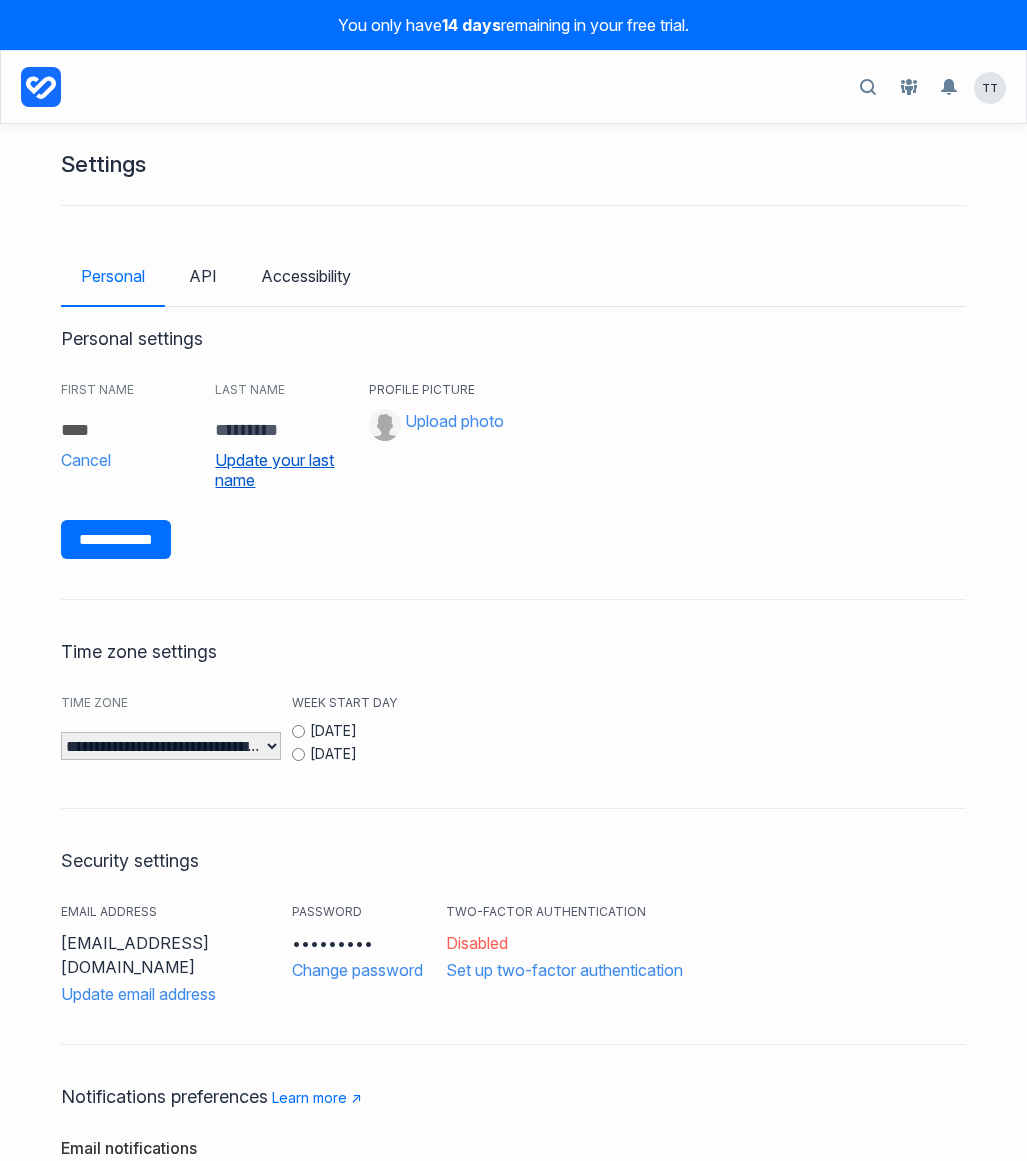 click on "Update your last name" at bounding box center [282, 470] 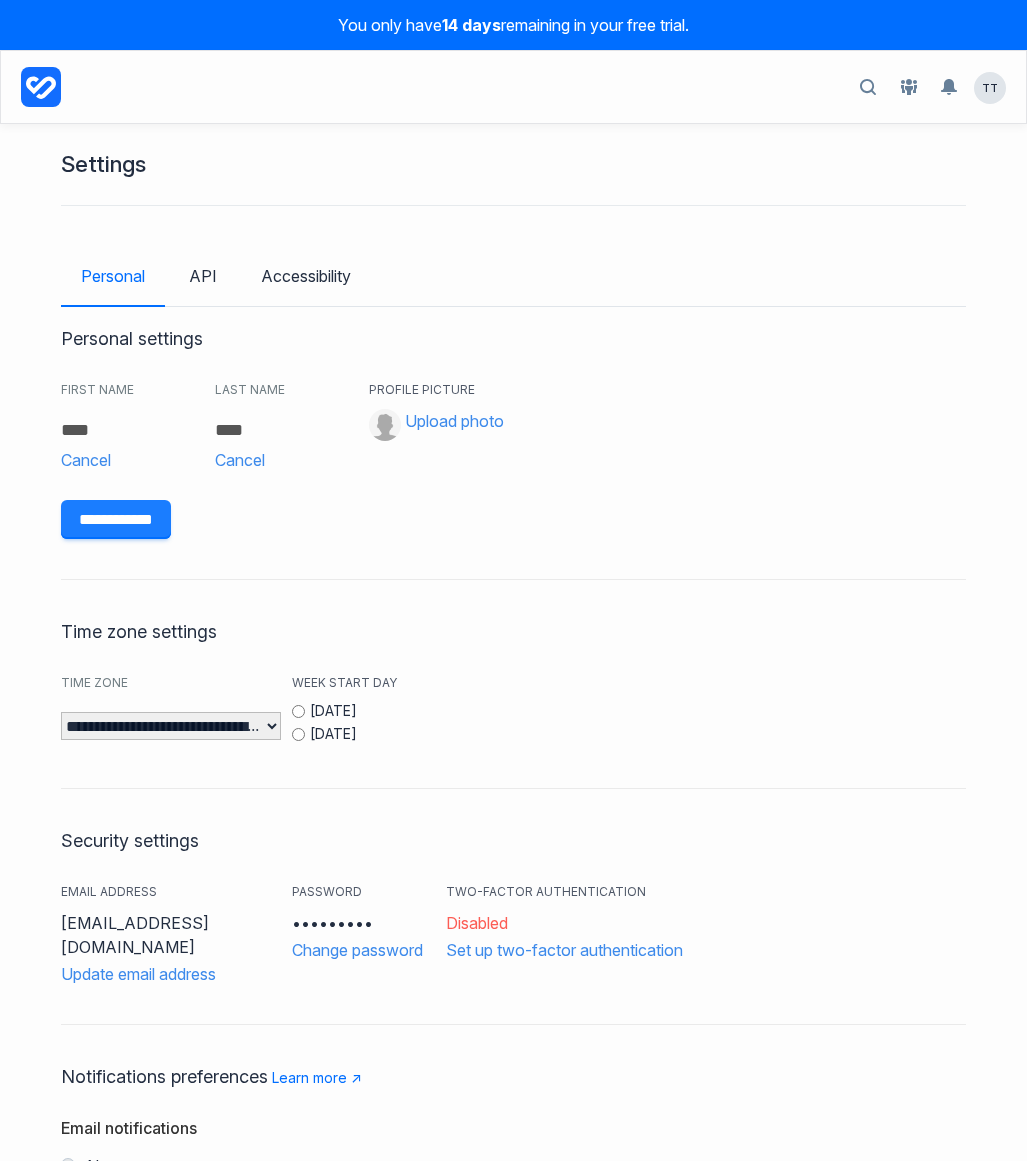 type on "****" 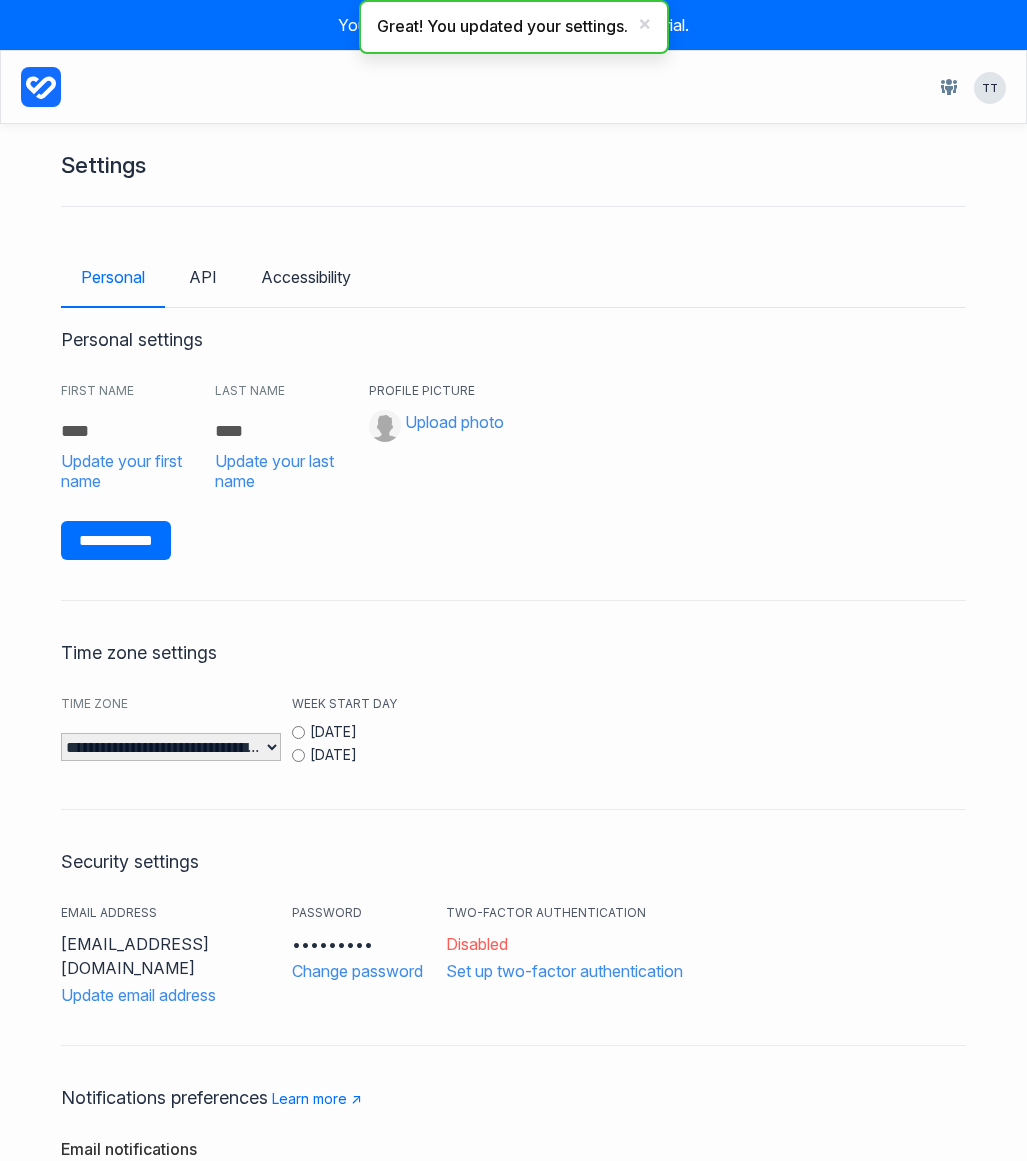 scroll, scrollTop: 0, scrollLeft: 0, axis: both 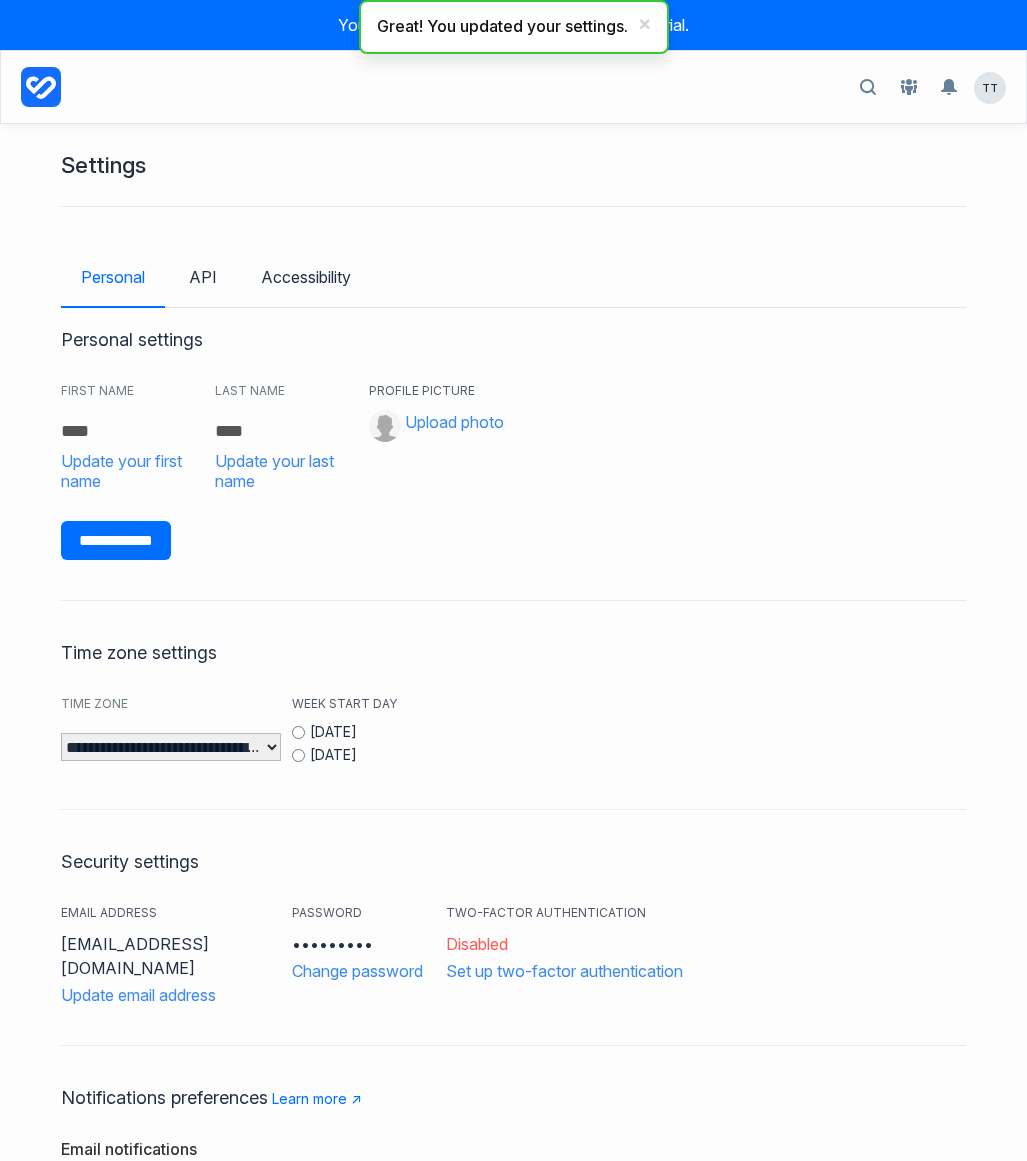 click 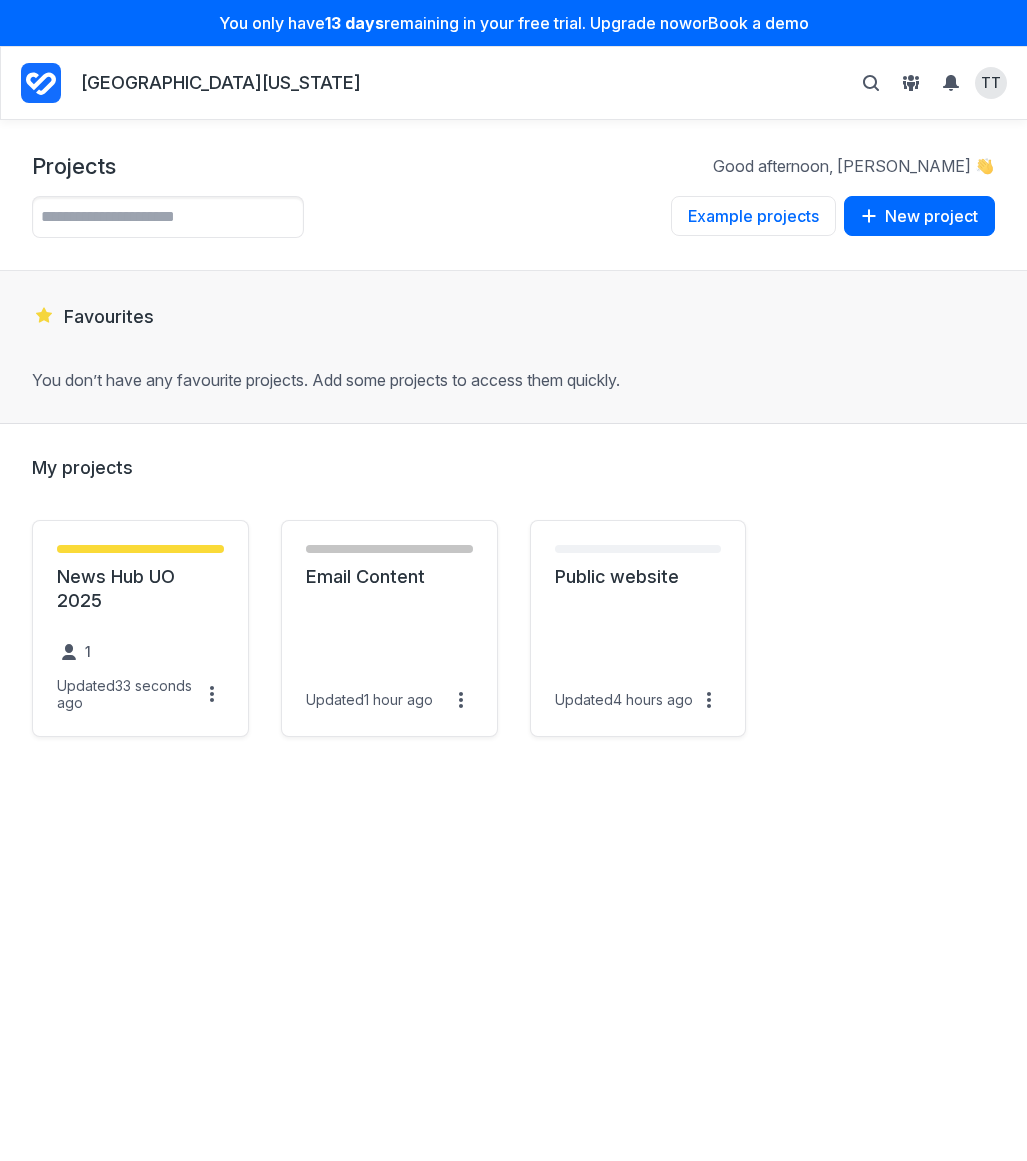 scroll, scrollTop: 0, scrollLeft: 0, axis: both 